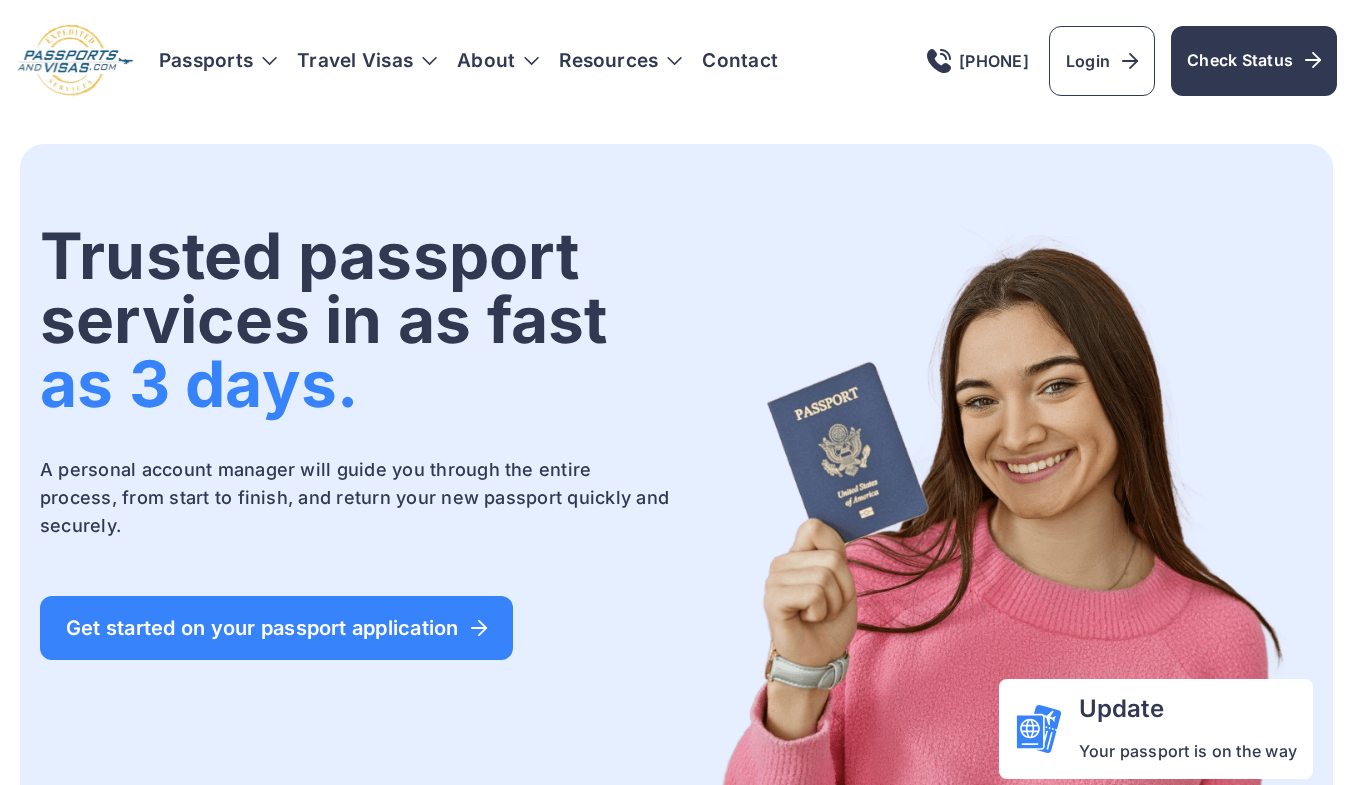 scroll, scrollTop: 0, scrollLeft: 0, axis: both 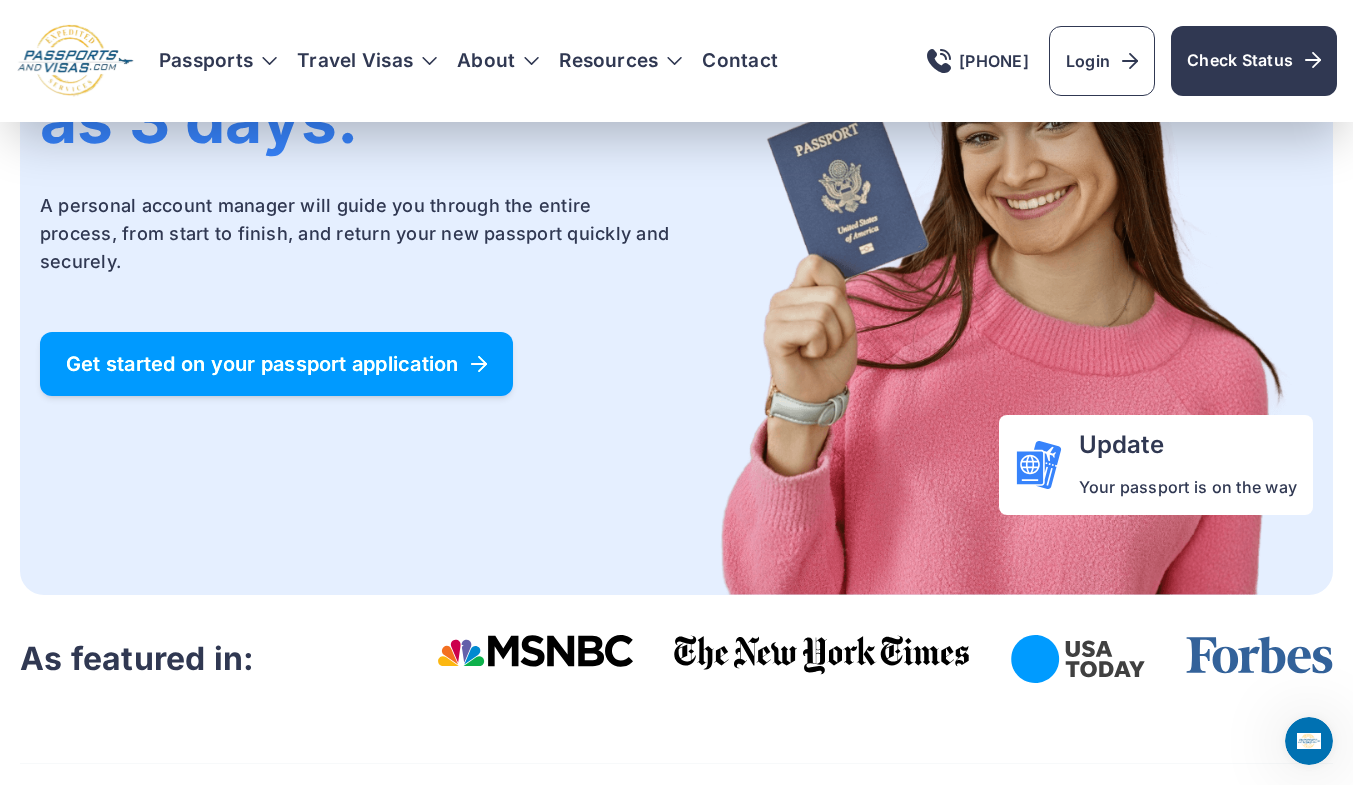 click on "Get started on your passport application" at bounding box center [276, 364] 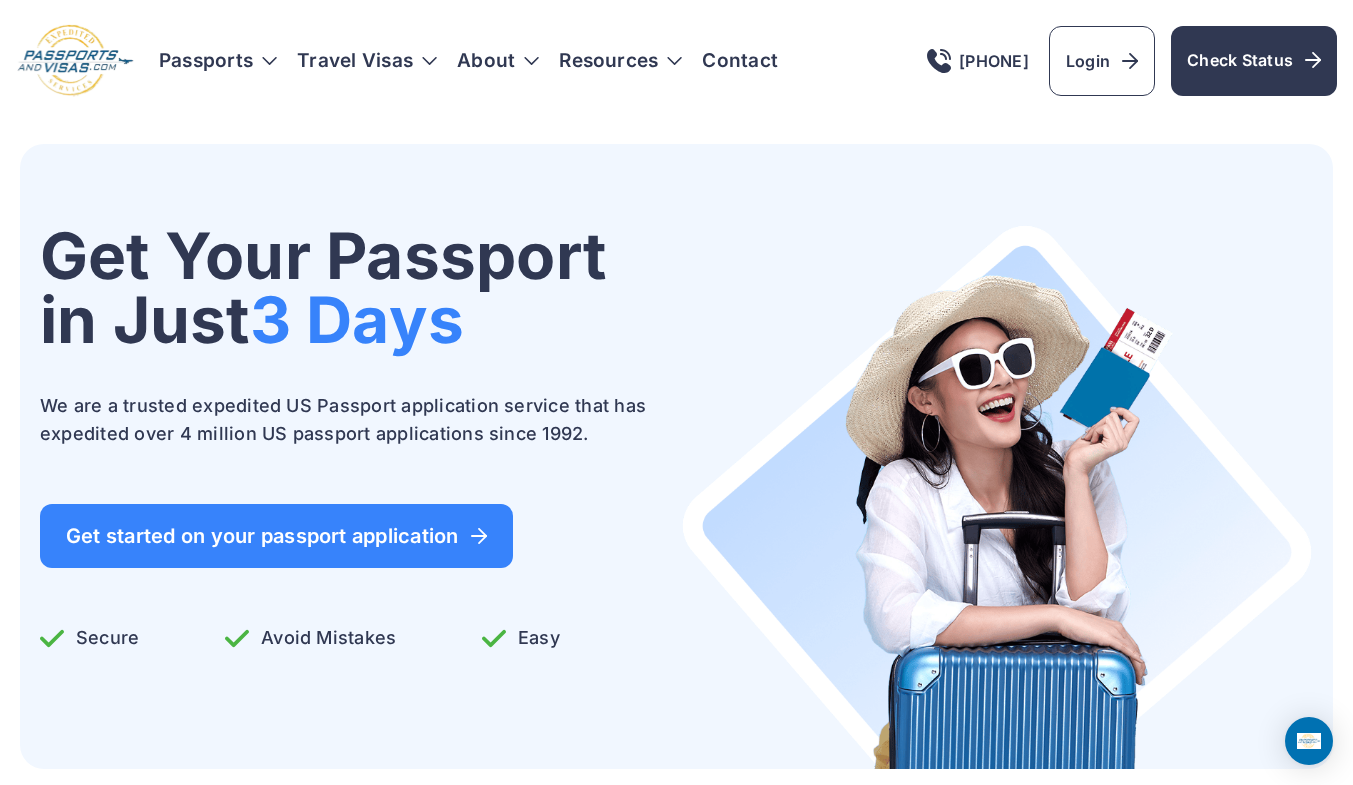 scroll, scrollTop: 0, scrollLeft: 0, axis: both 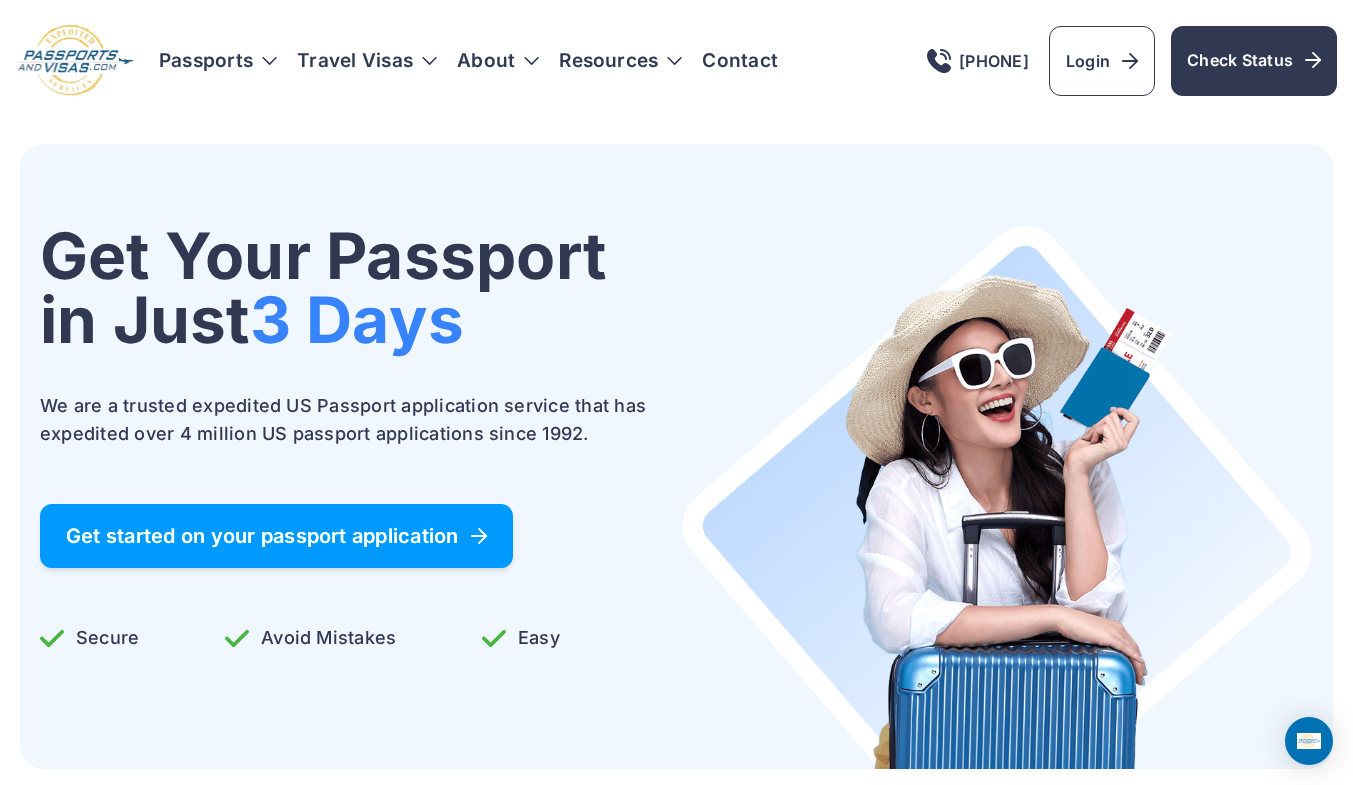 click on "Get started on your passport application" at bounding box center [276, 536] 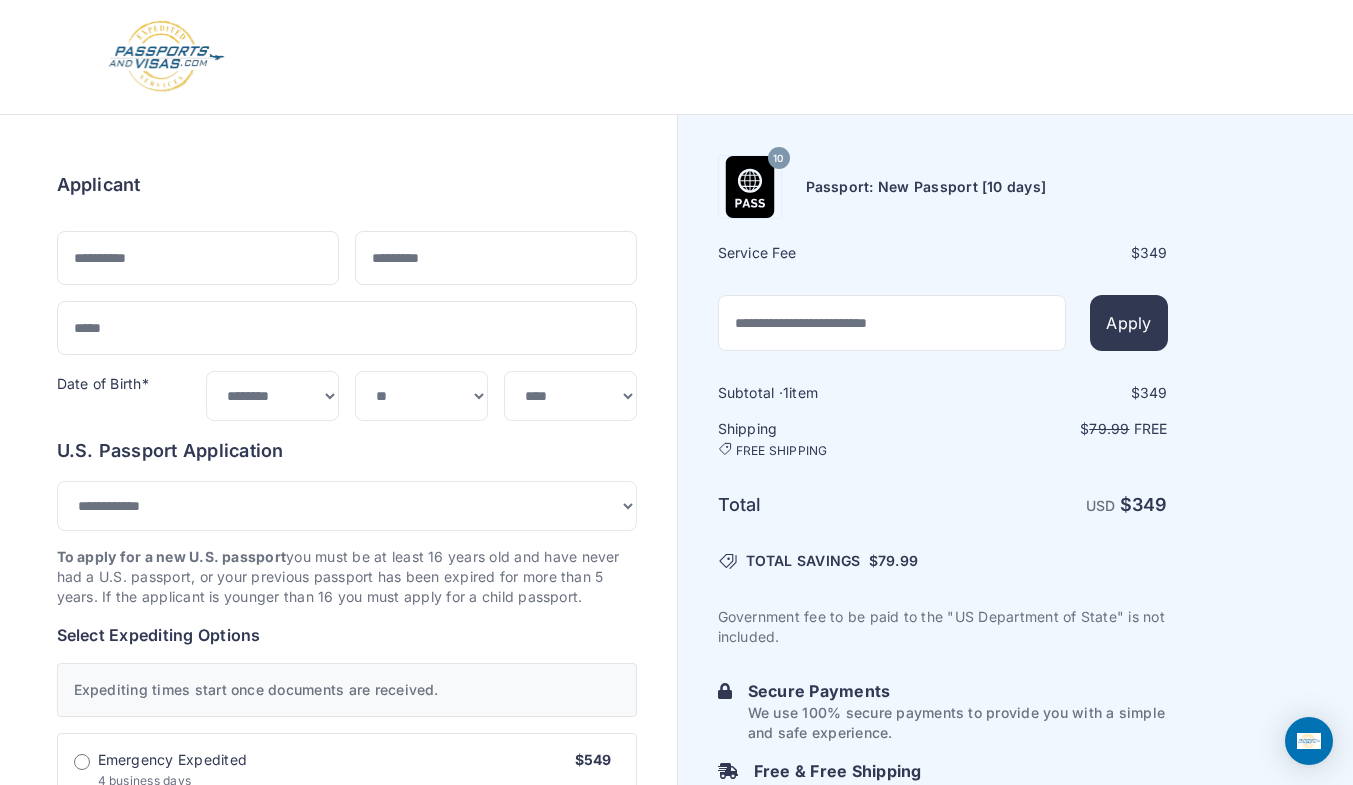 select on "***" 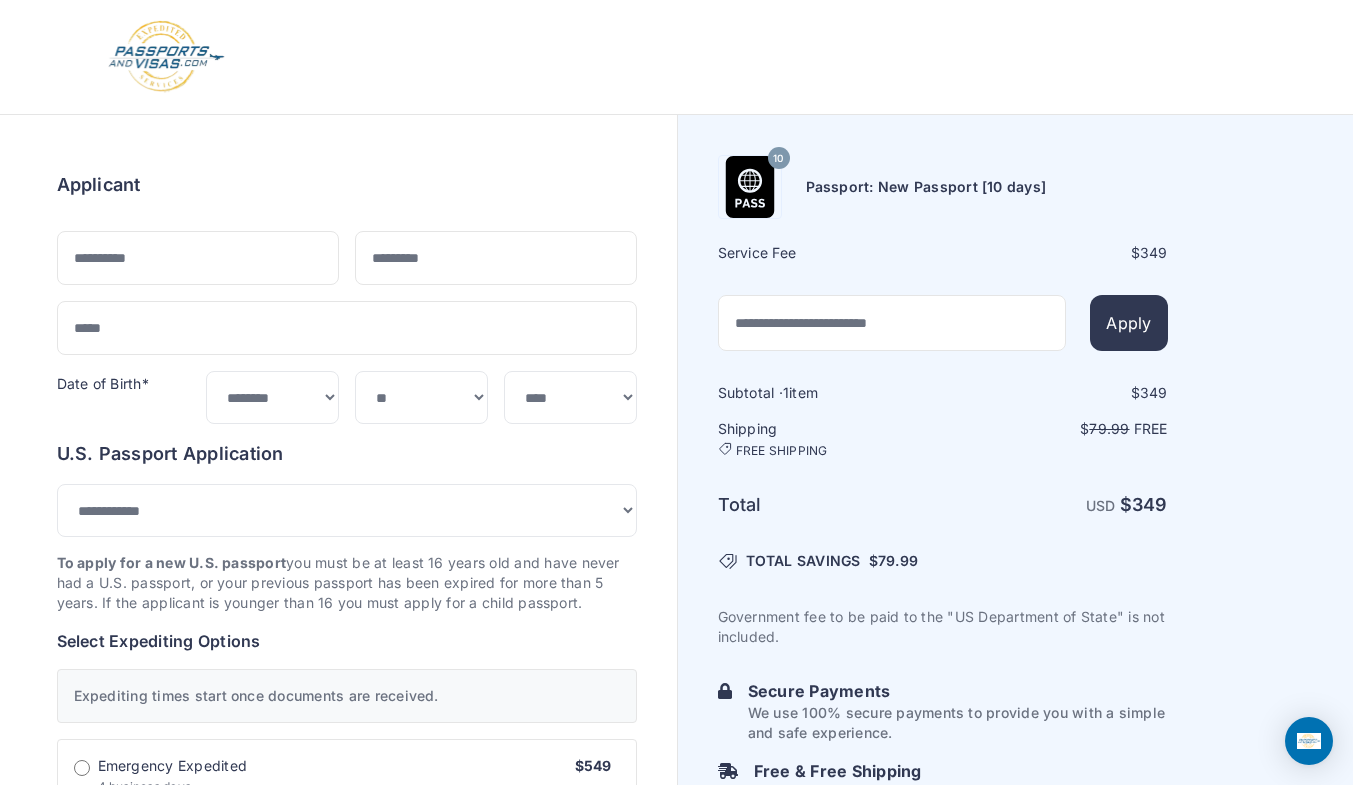 scroll, scrollTop: 0, scrollLeft: 0, axis: both 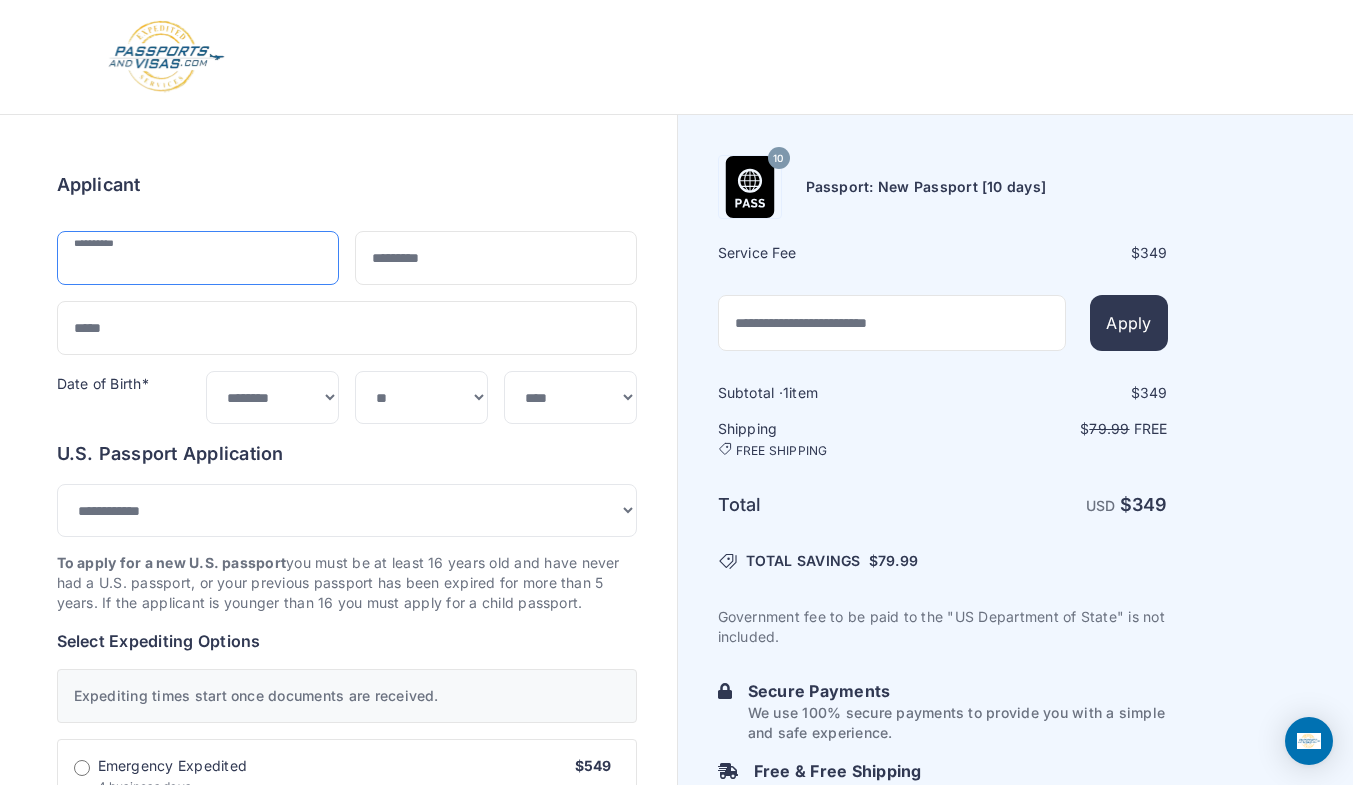 click at bounding box center [198, 258] 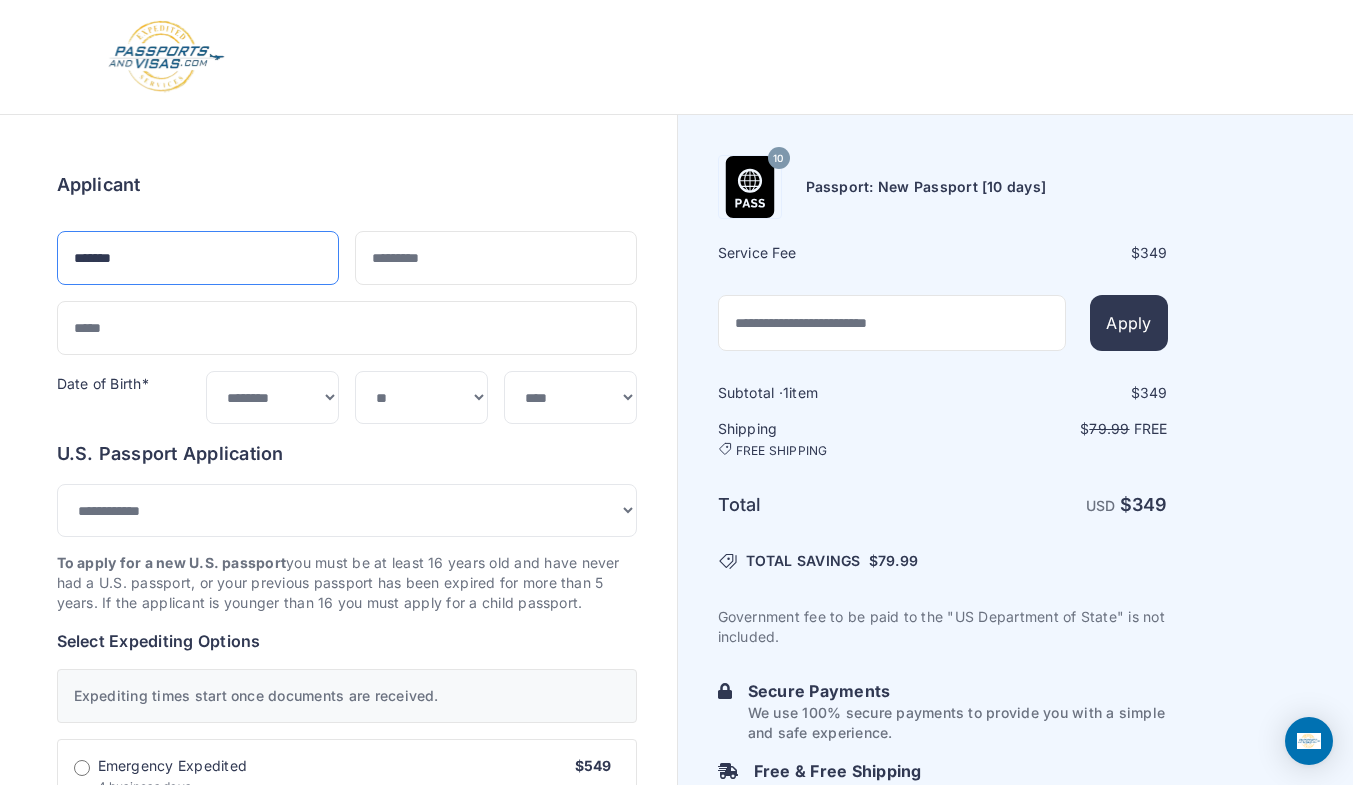 type on "*******" 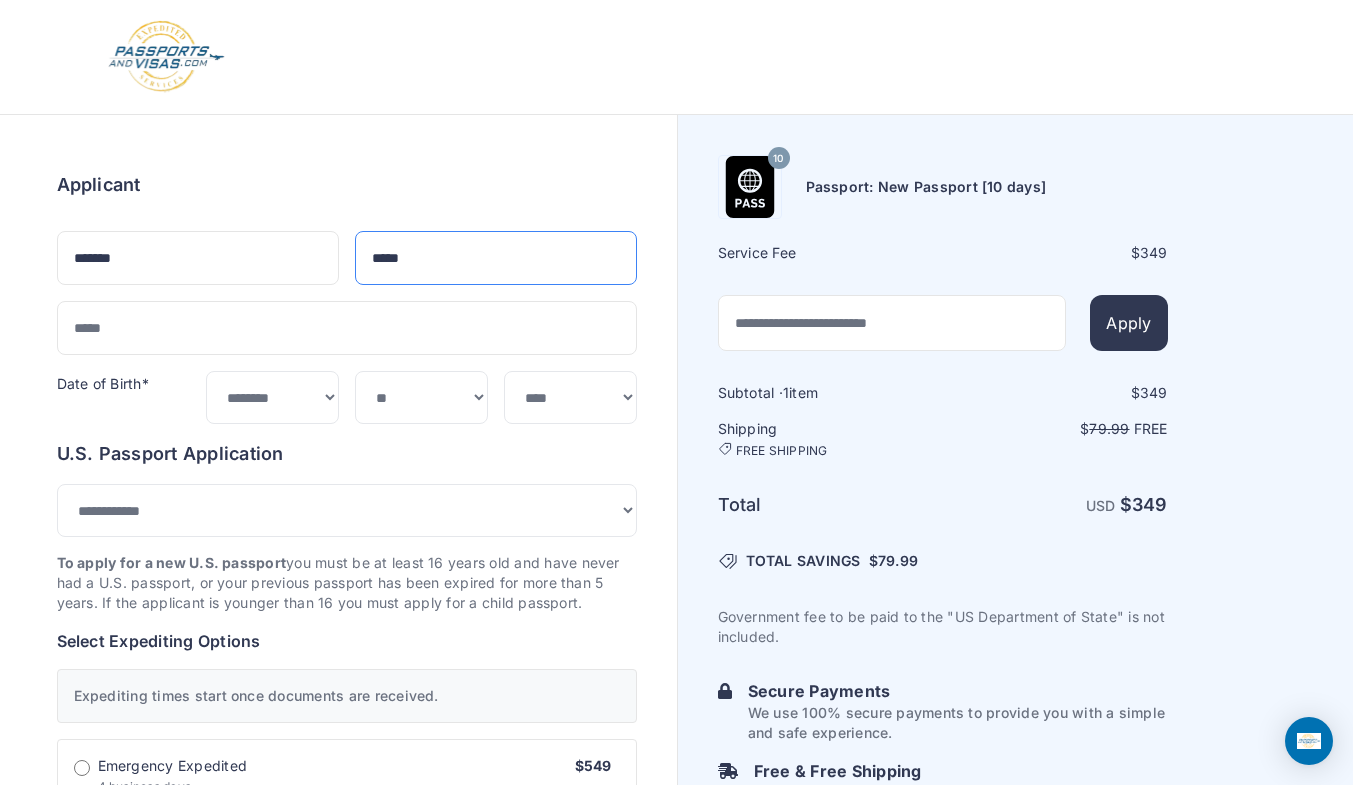 type on "*****" 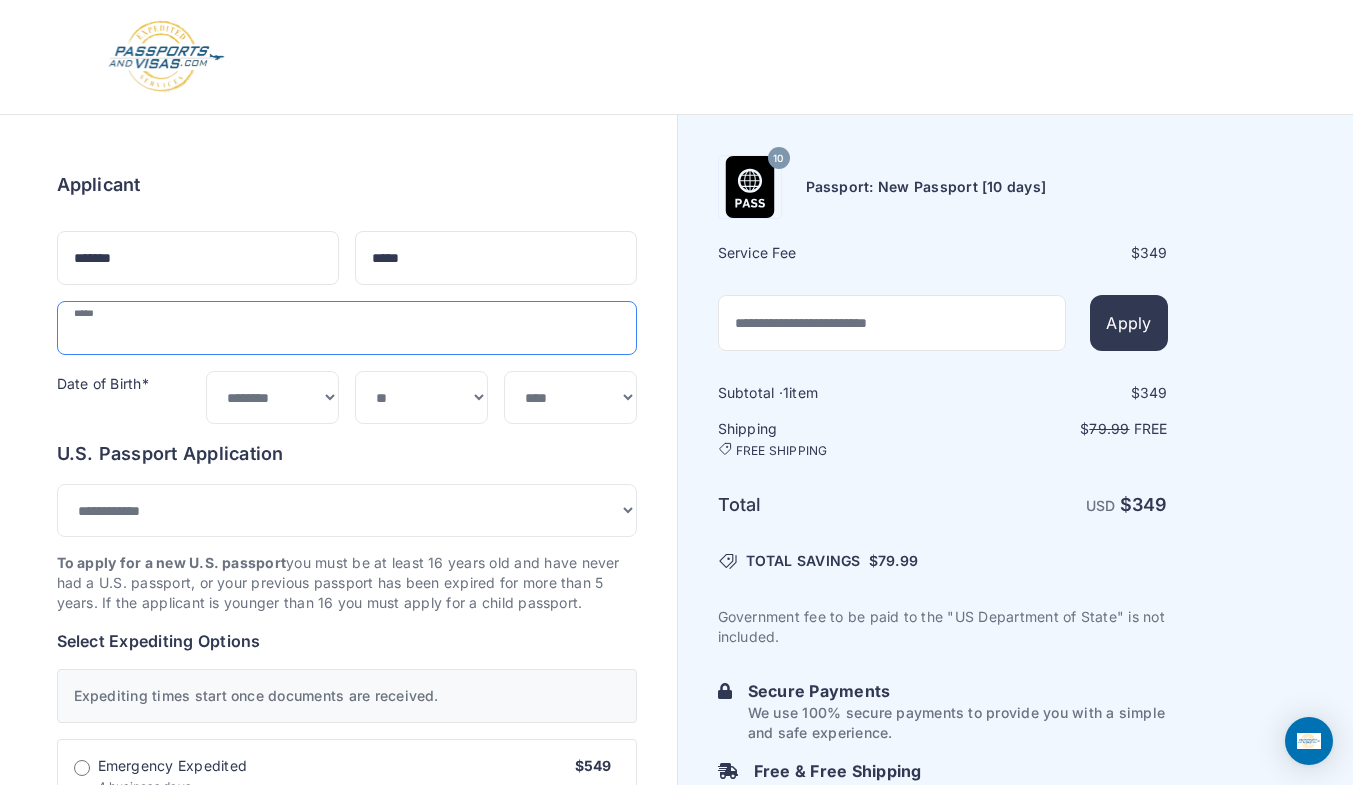 click at bounding box center (347, 328) 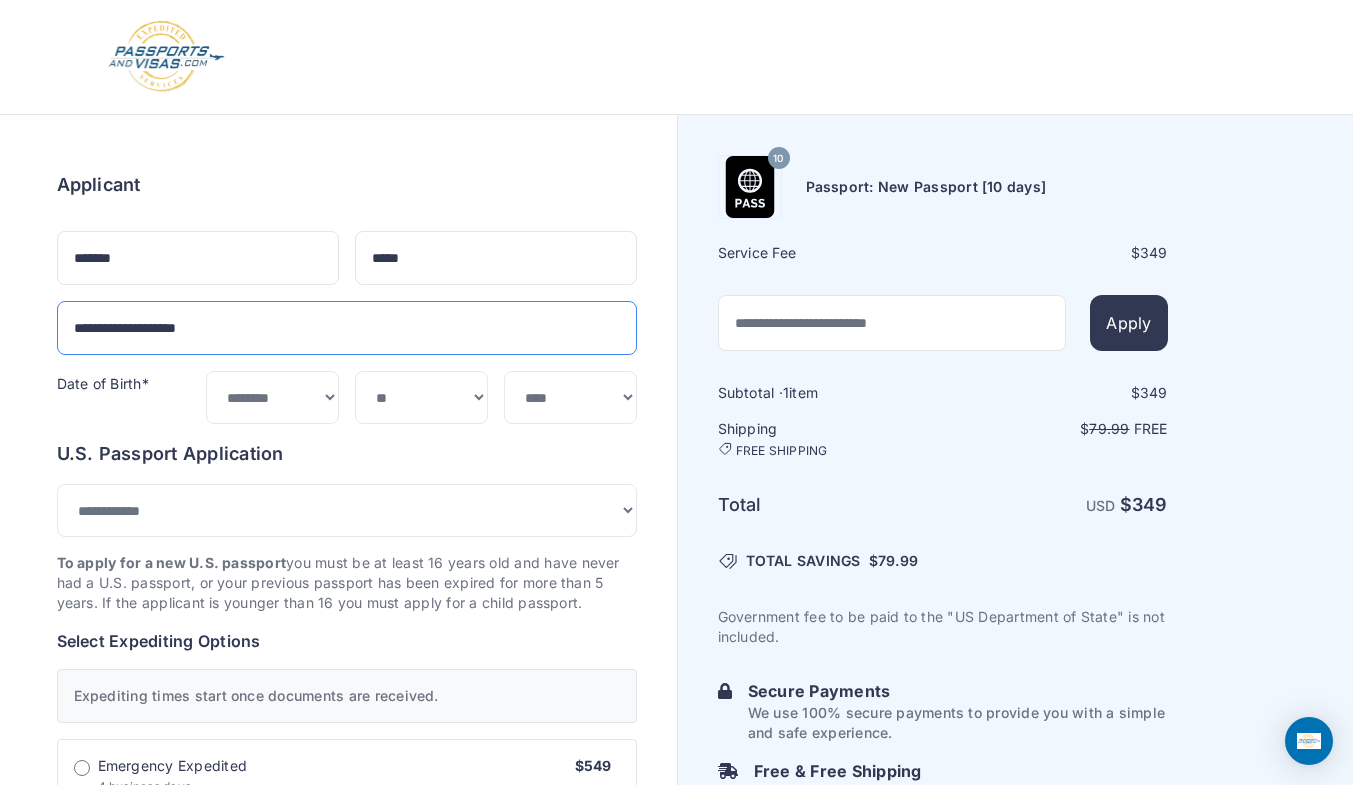 type on "**********" 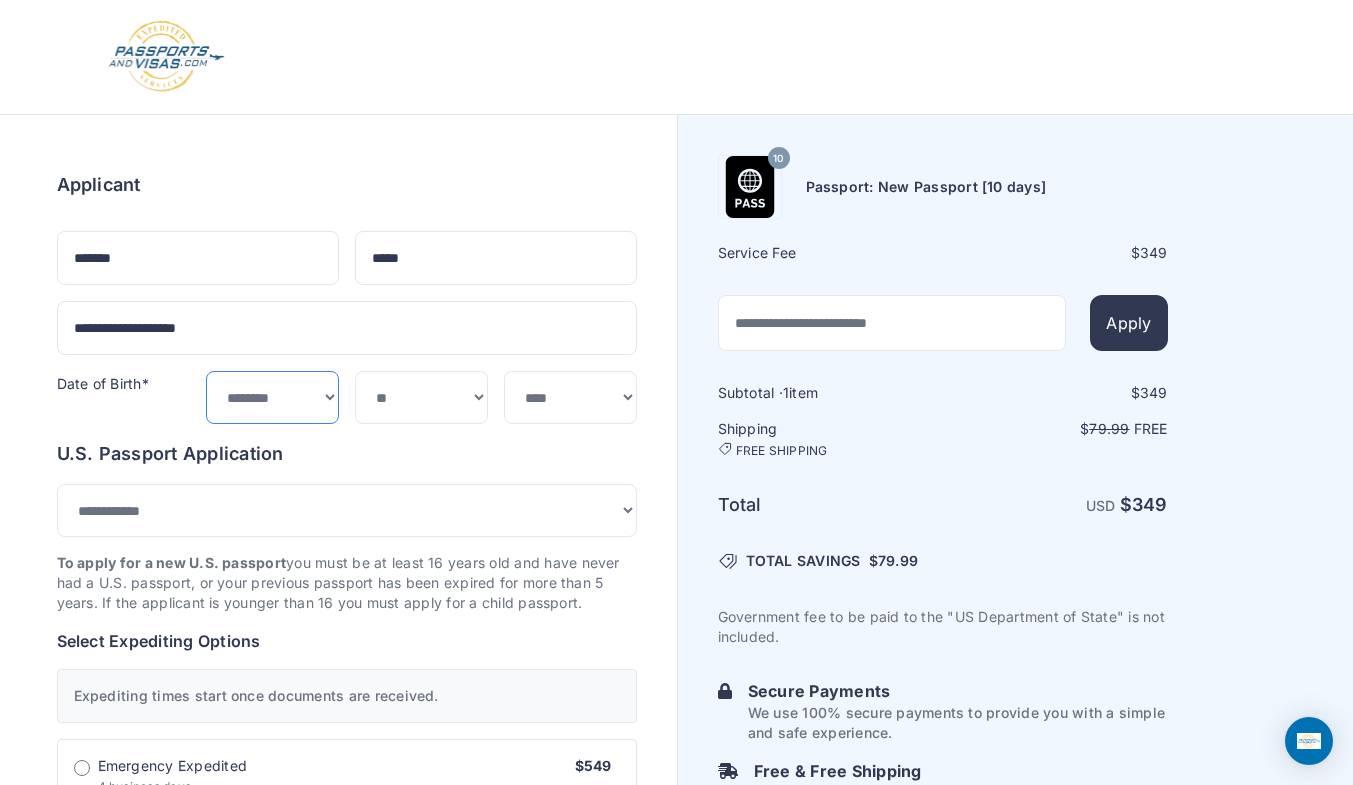 click on "*****
*******
********
*****
*****
***
****
****
******
*********
*******
********
********" at bounding box center [272, 397] 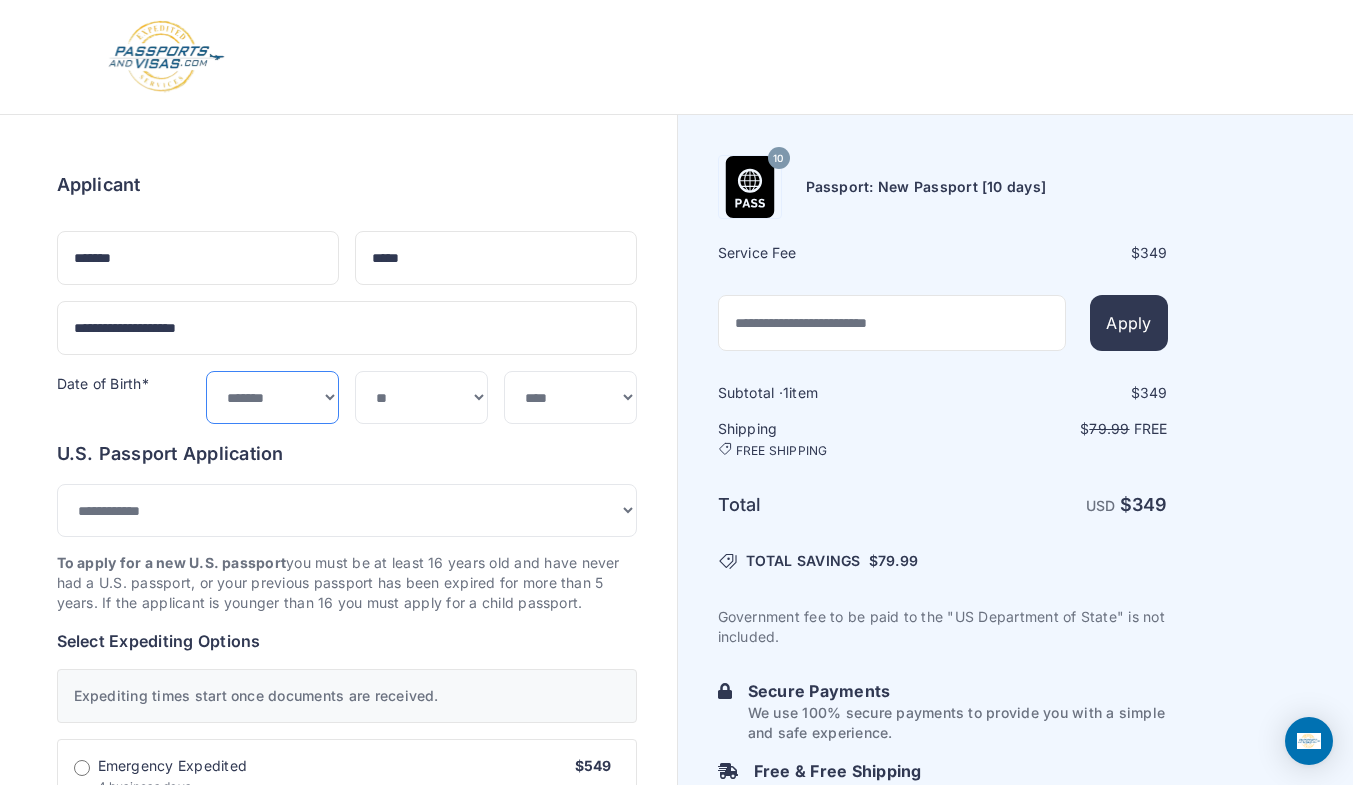 click on "*****
*******
********
*****
*****
***
****
****
******
*********
*******
********
********" at bounding box center (272, 397) 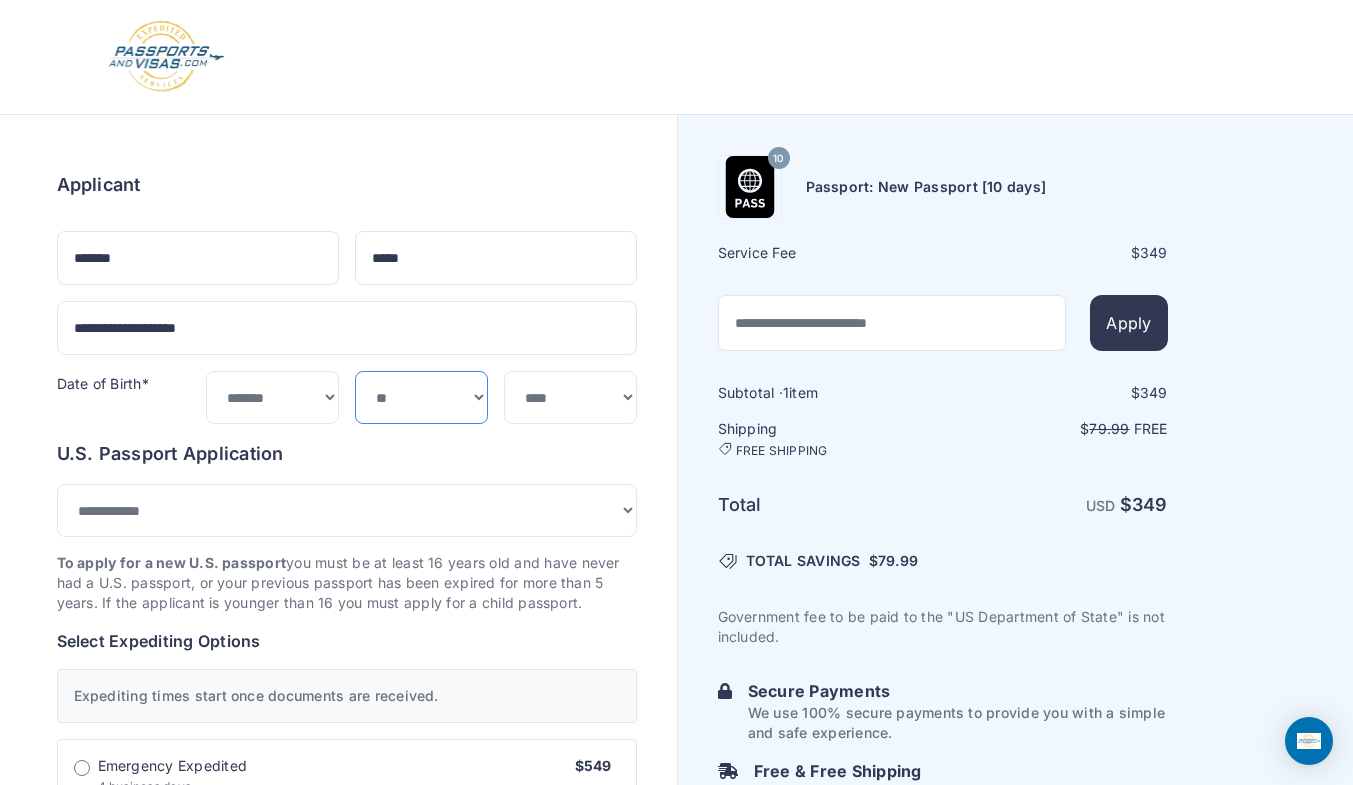 click on "***
*
*
*
*
*
*
*
*
*
**
**
**
**
** ** ** ** ** **" at bounding box center (421, 397) 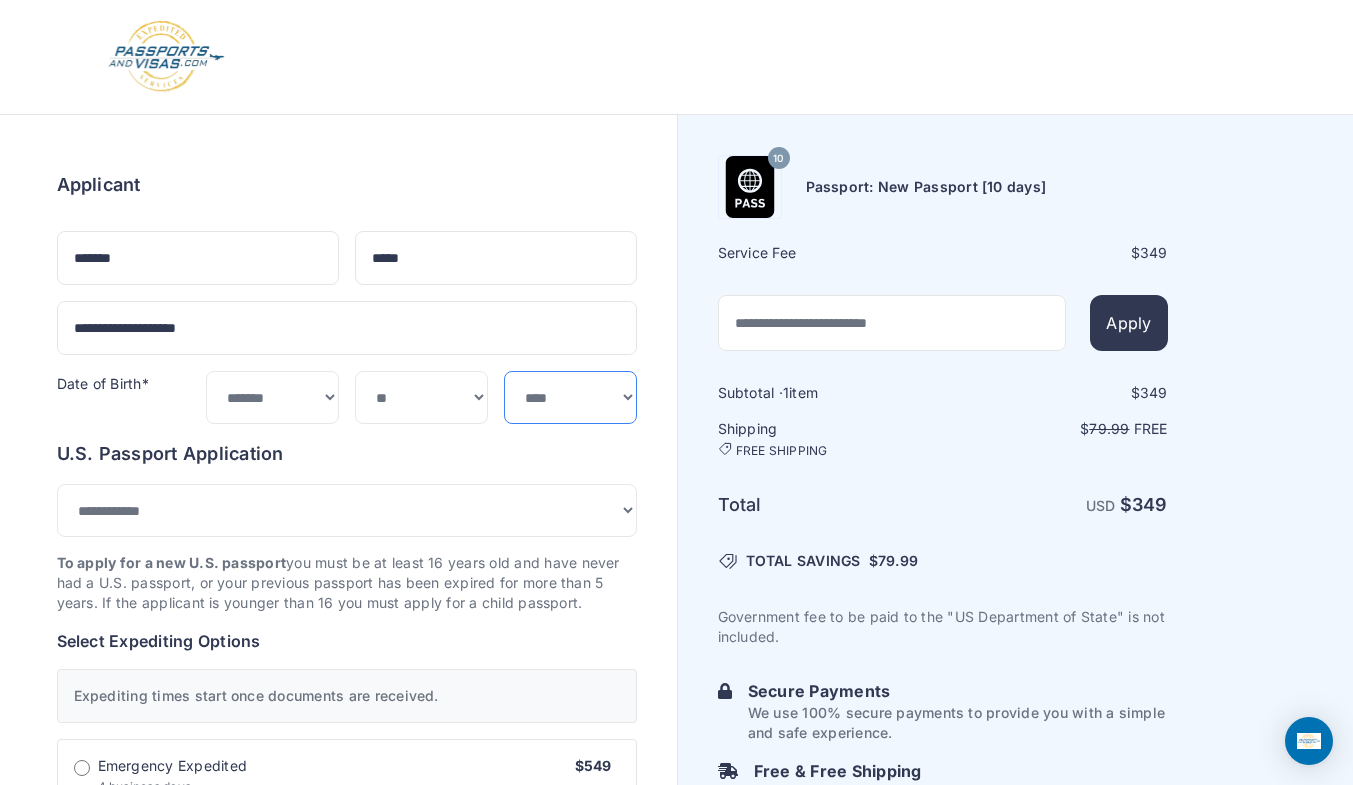 click on "****
****
****
****
****
****
****
****
****
****
****
****
****
**** **** **** **** **** **** **** **** **** **** ****" at bounding box center (570, 397) 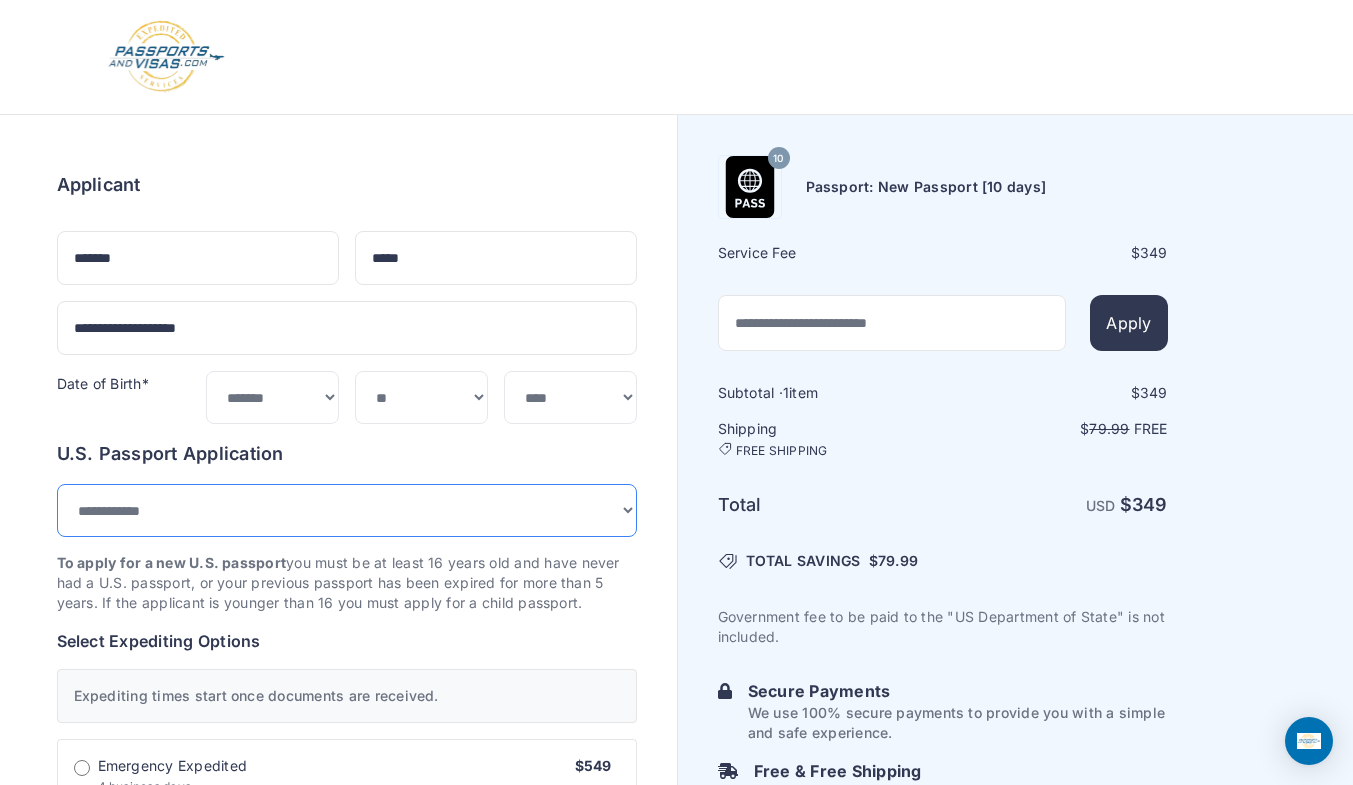 click on "**********" at bounding box center (347, 510) 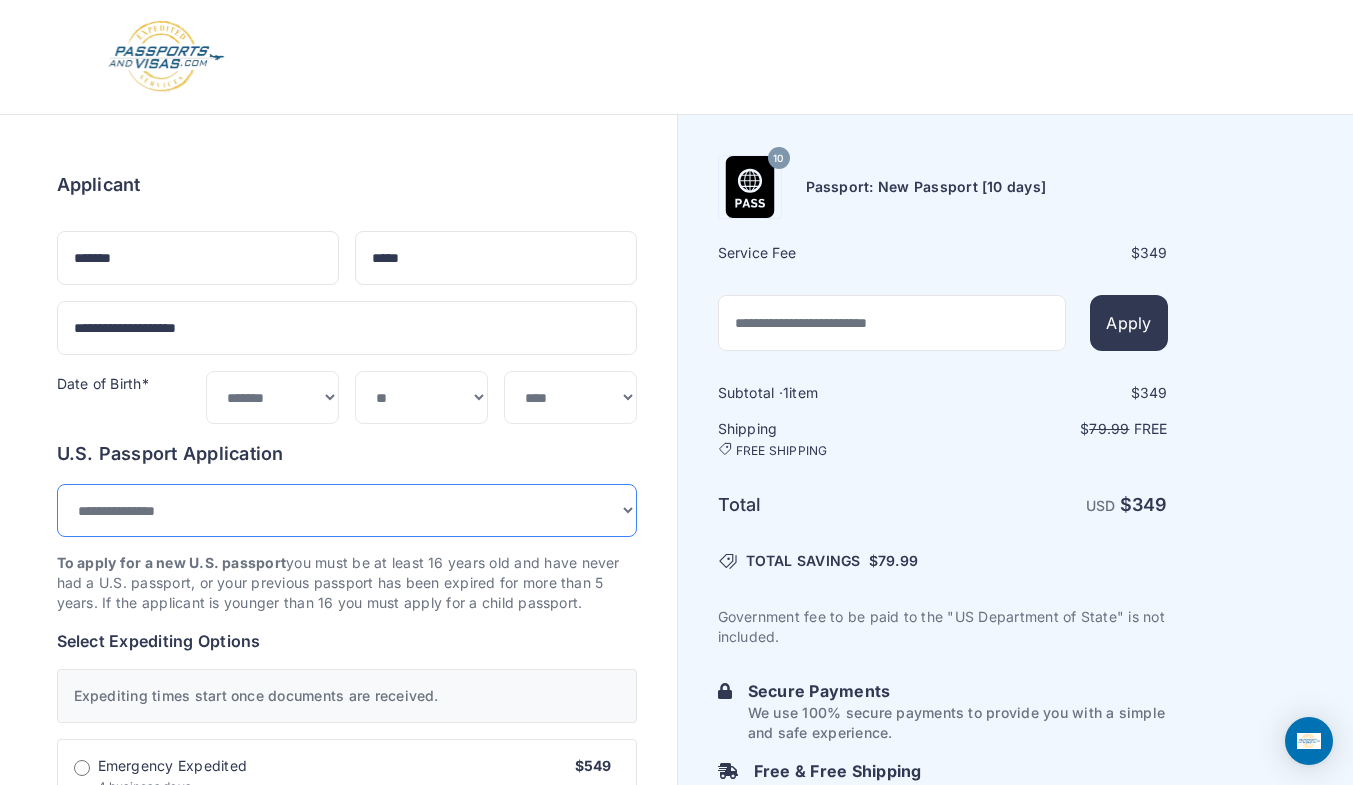 click on "**********" at bounding box center (347, 510) 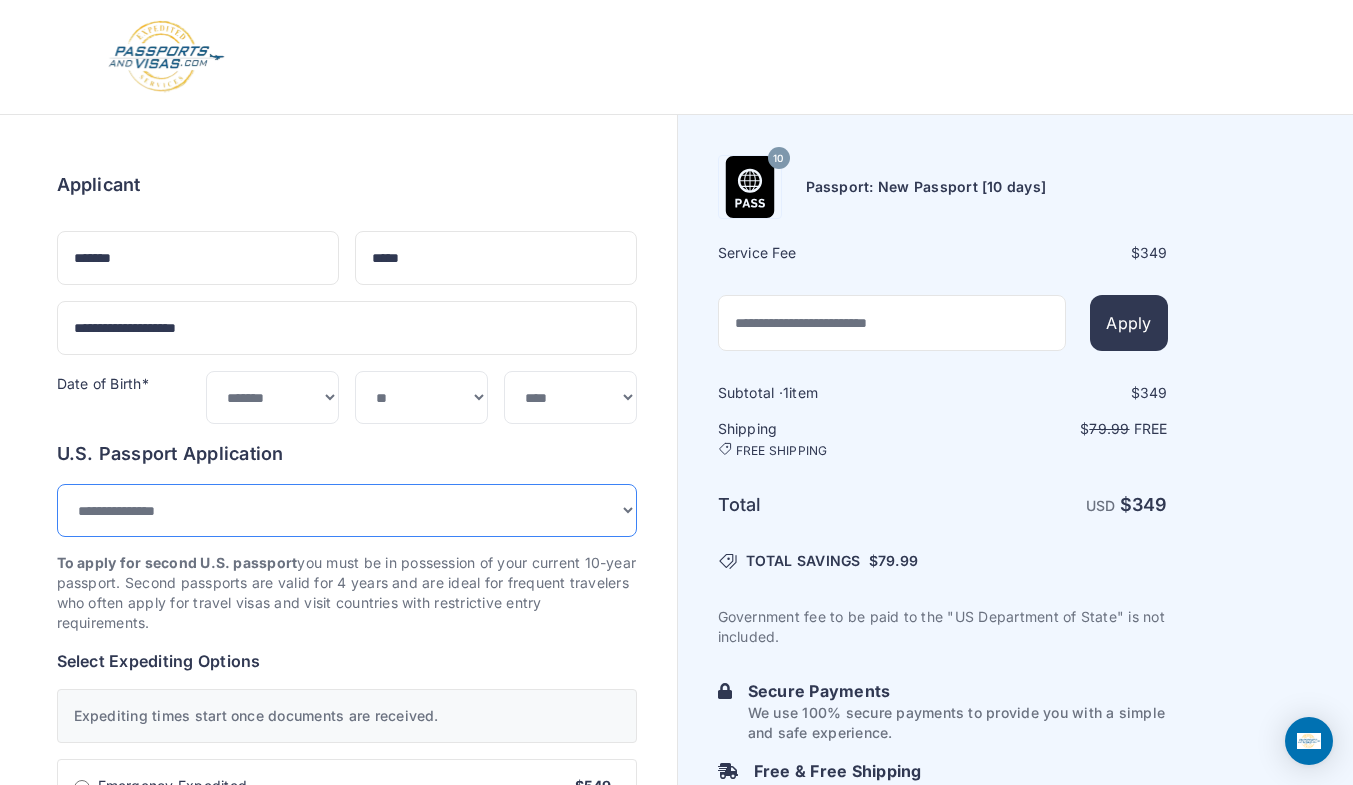 click on "**********" at bounding box center (347, 510) 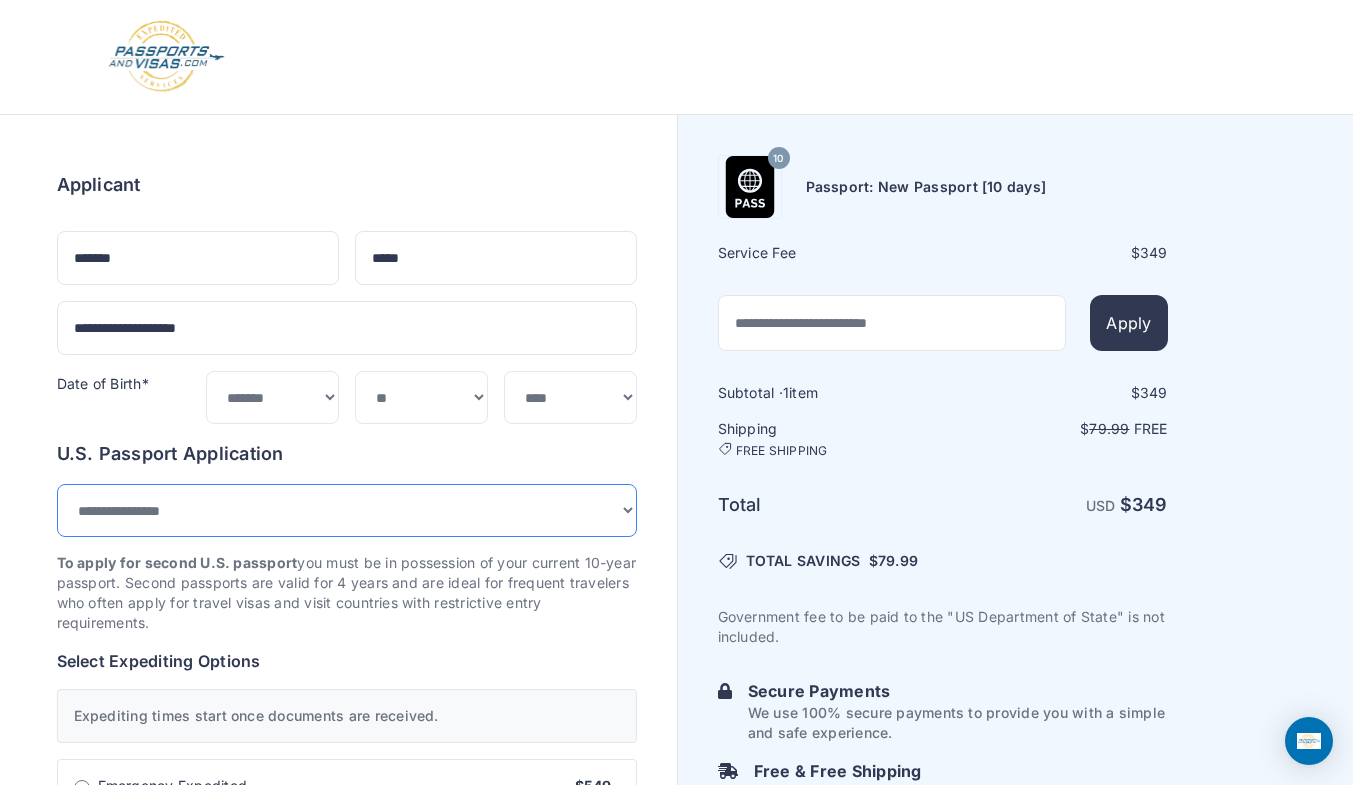 click on "**********" at bounding box center [347, 510] 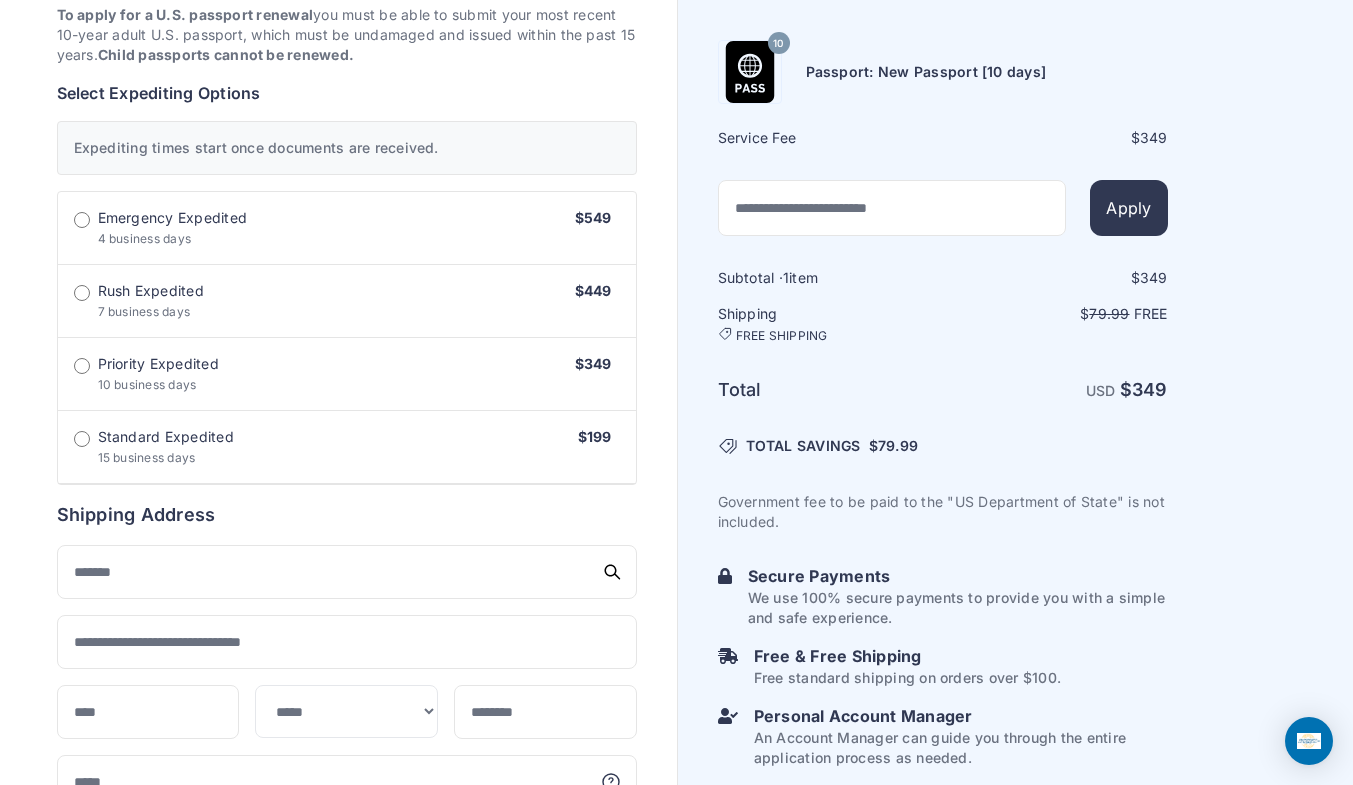 scroll, scrollTop: 546, scrollLeft: 0, axis: vertical 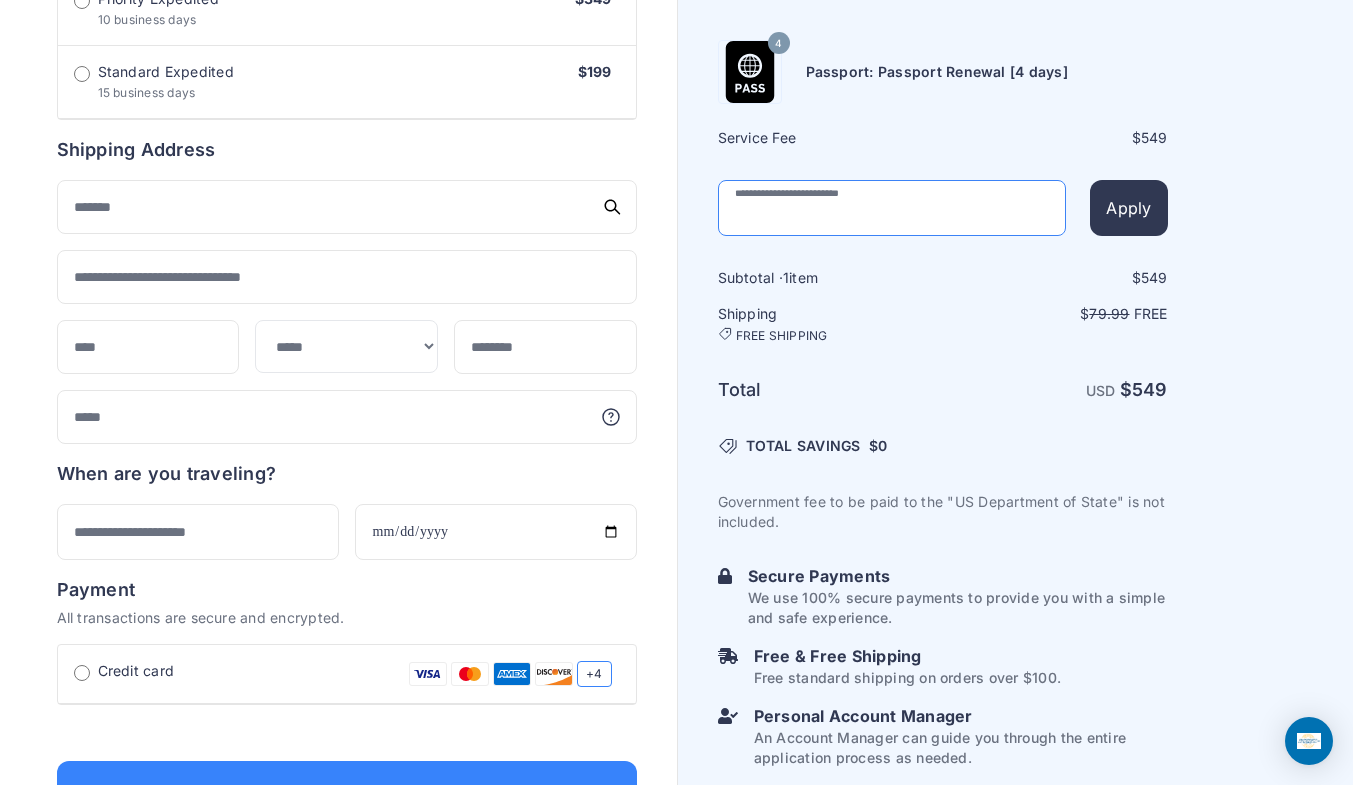 click at bounding box center [892, 208] 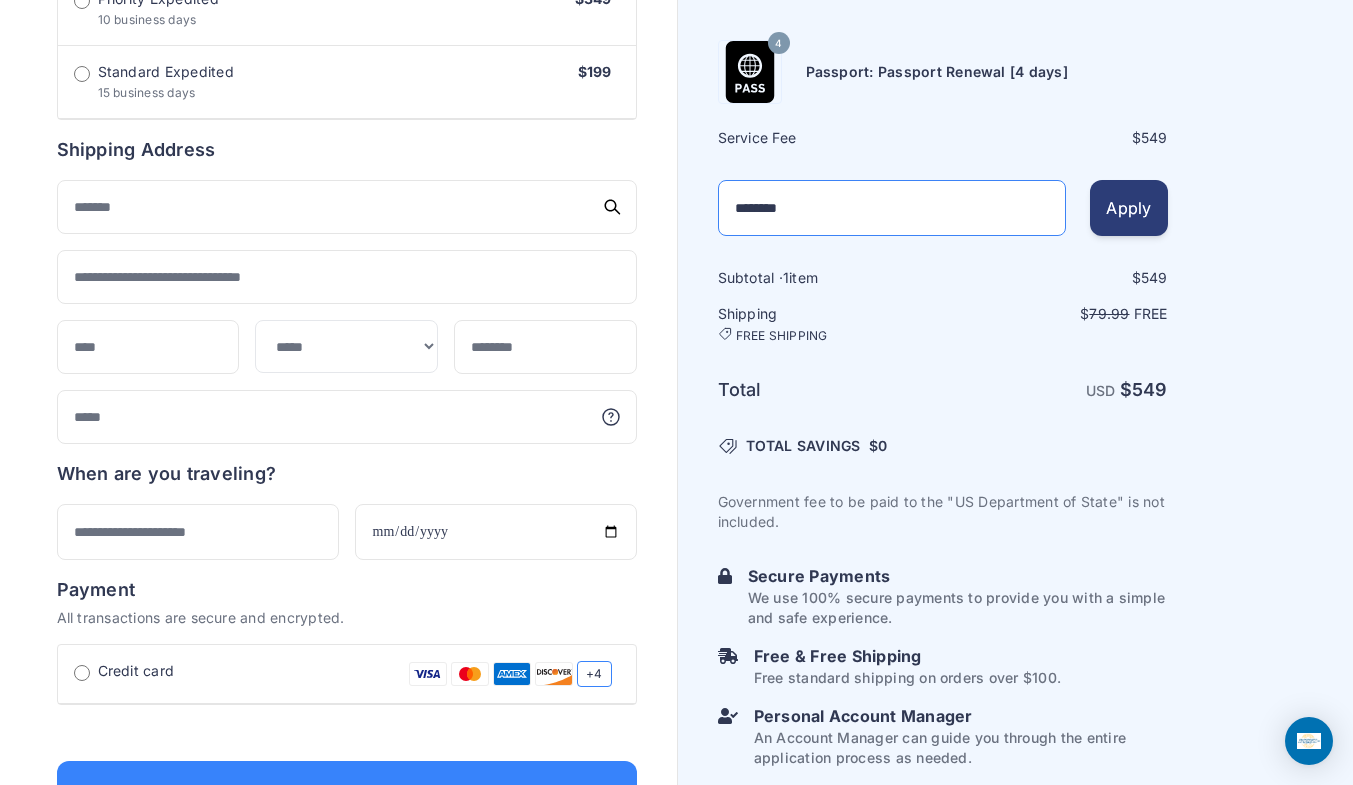 type on "********" 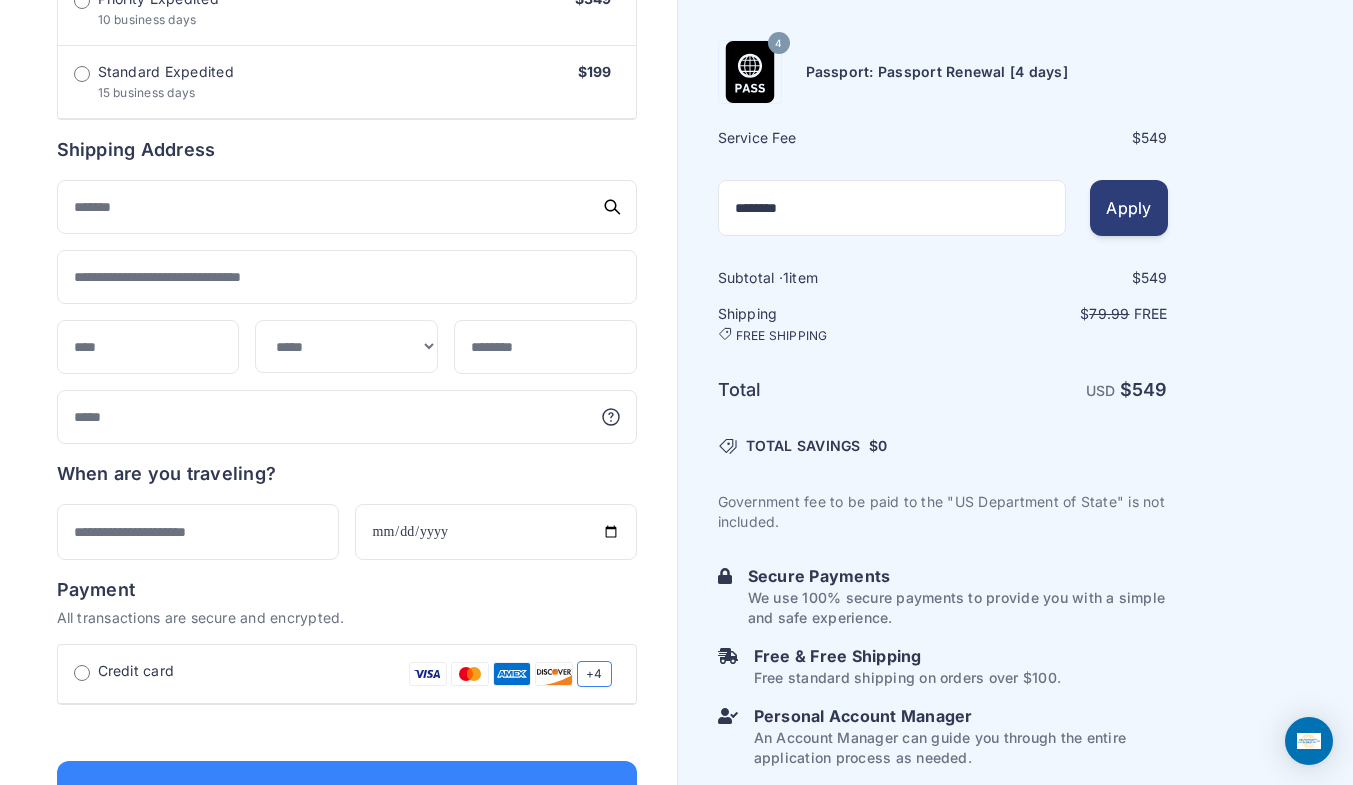 click on "Apply" at bounding box center (1128, 208) 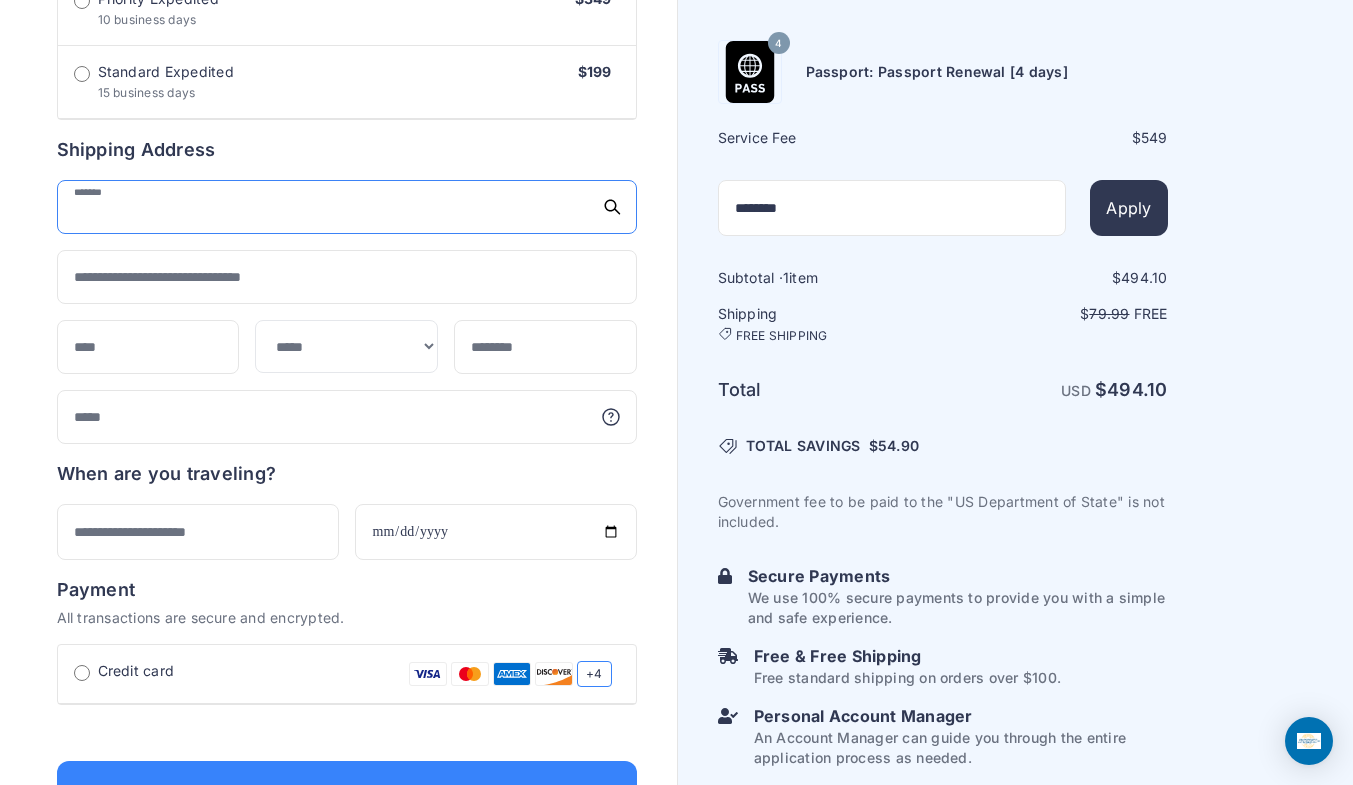 click at bounding box center (347, 207) 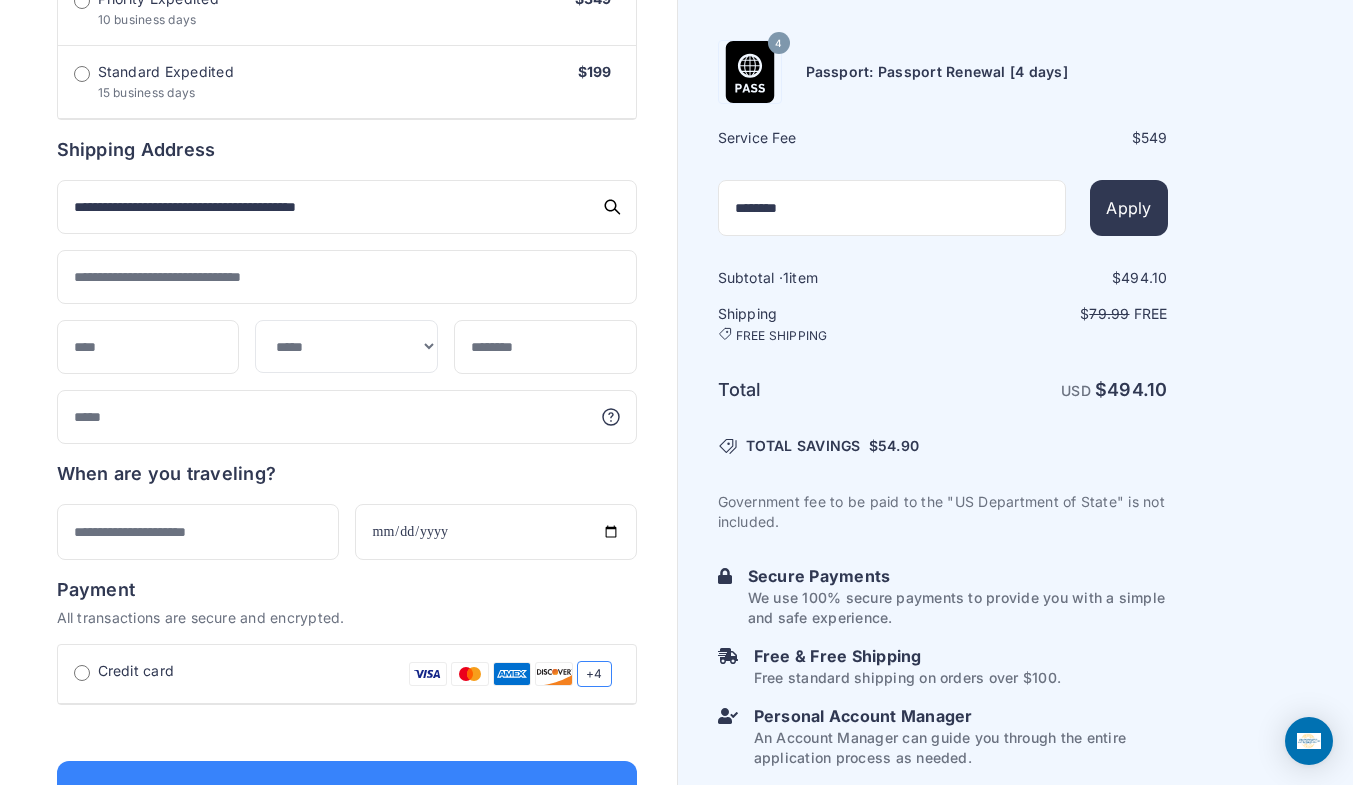 type on "**********" 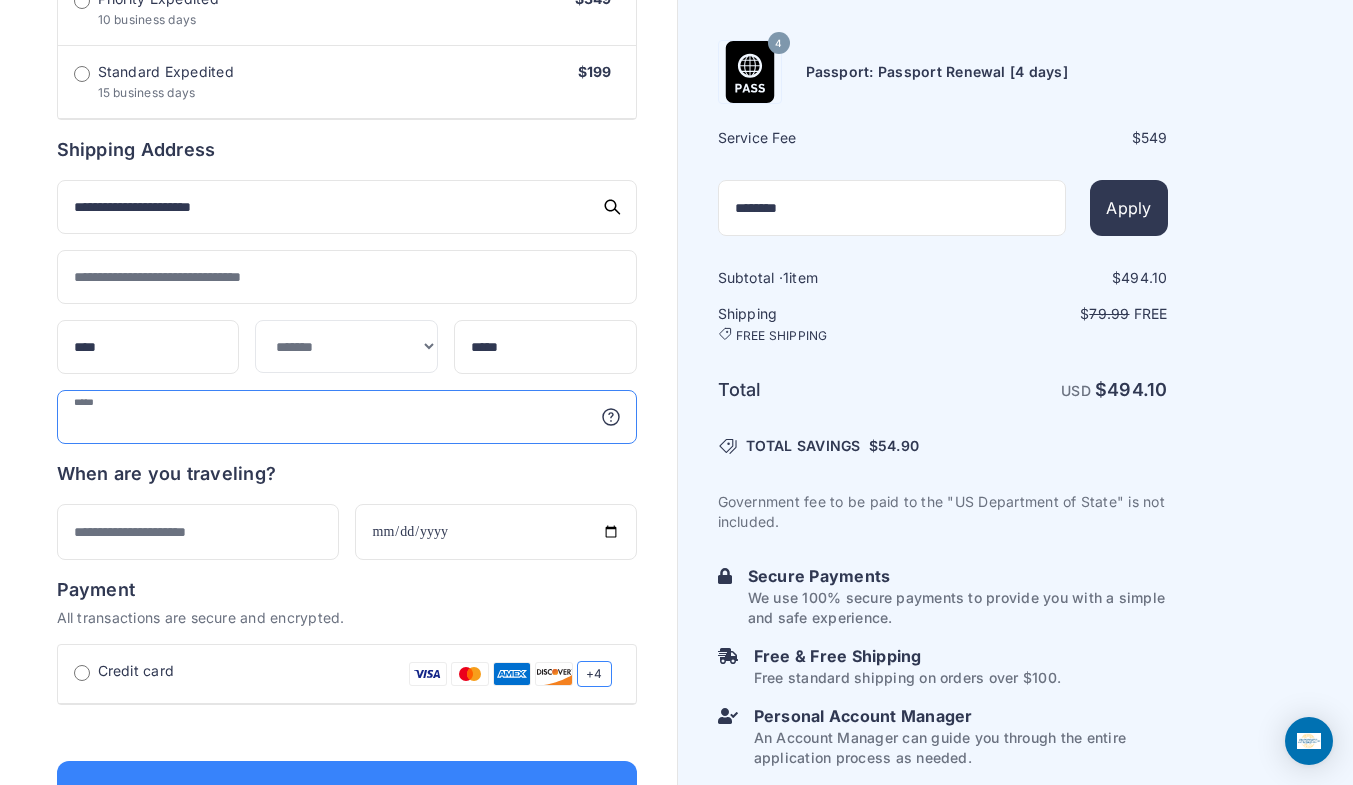 click at bounding box center [347, 417] 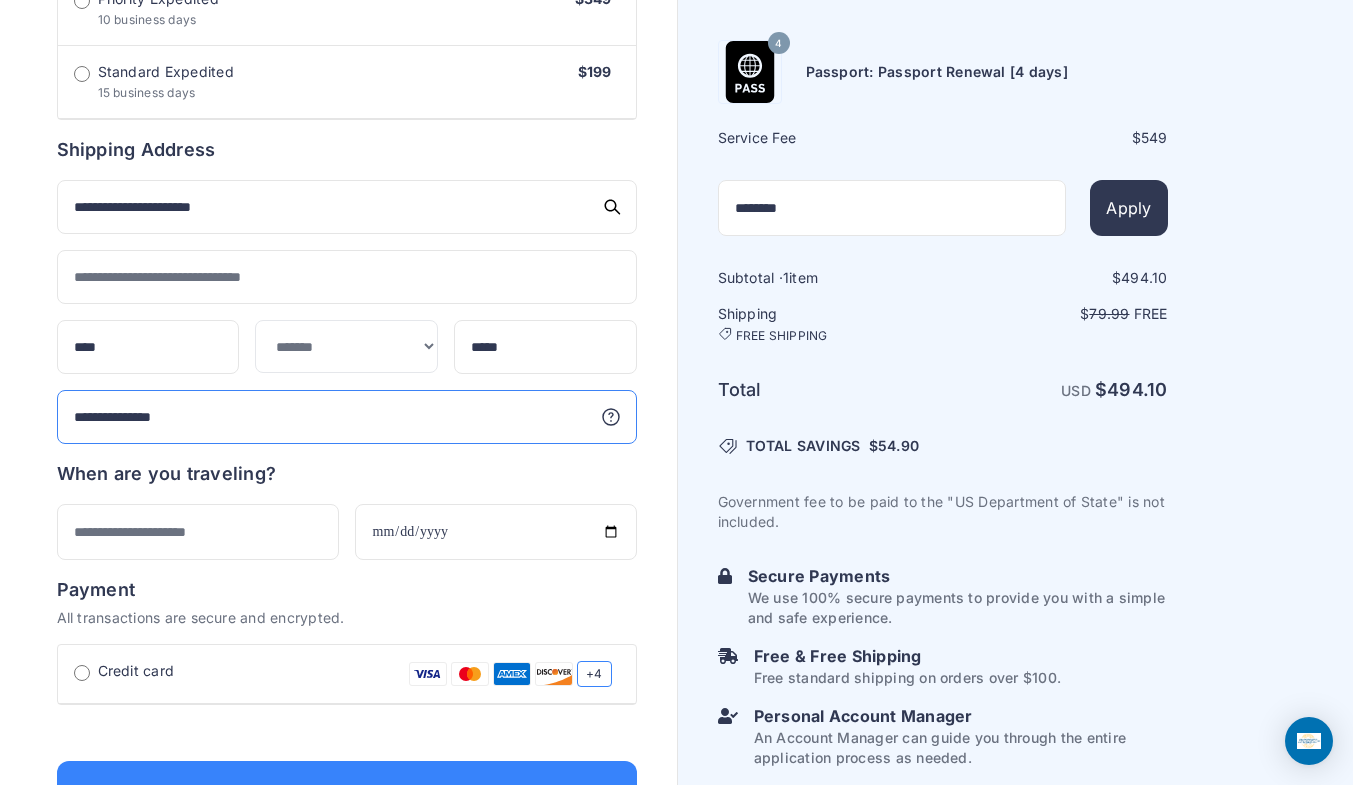 type on "**********" 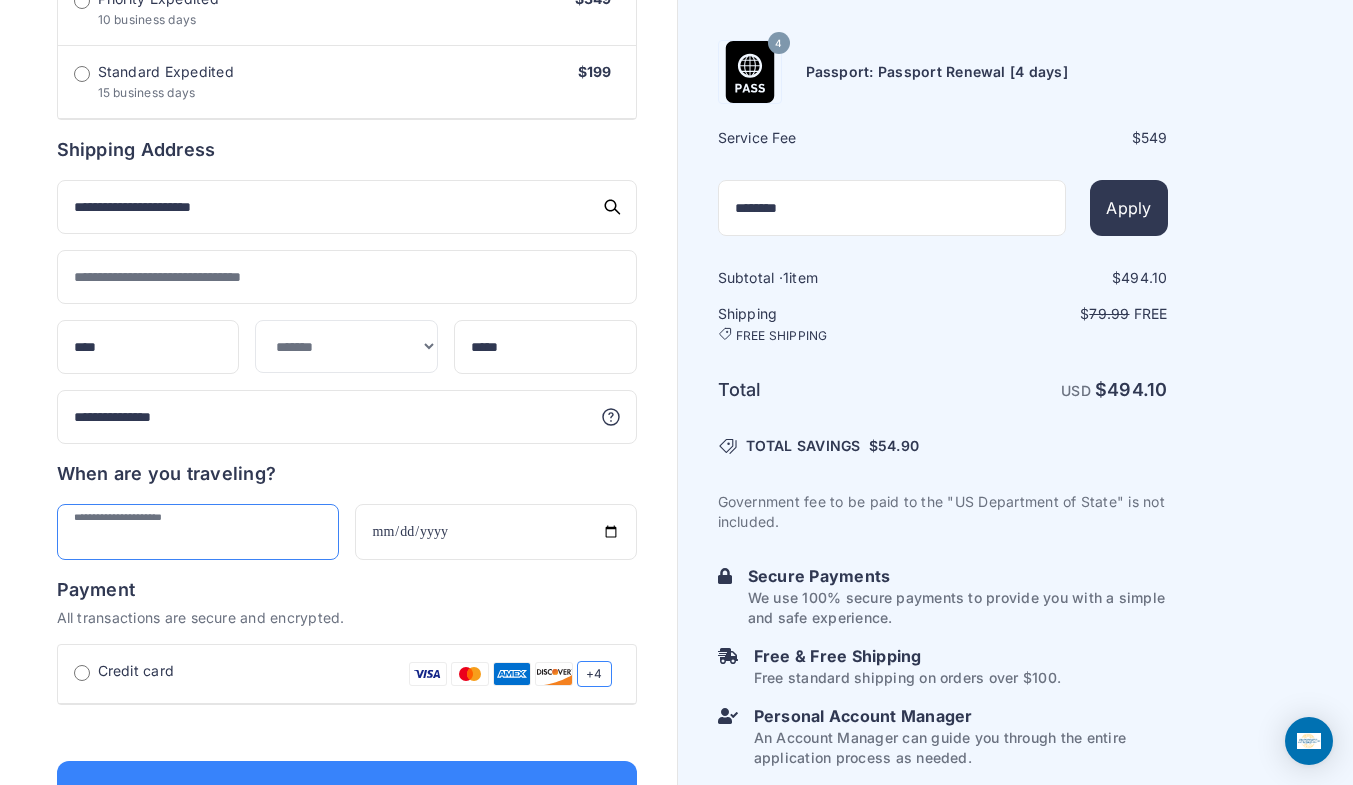 click at bounding box center [198, 532] 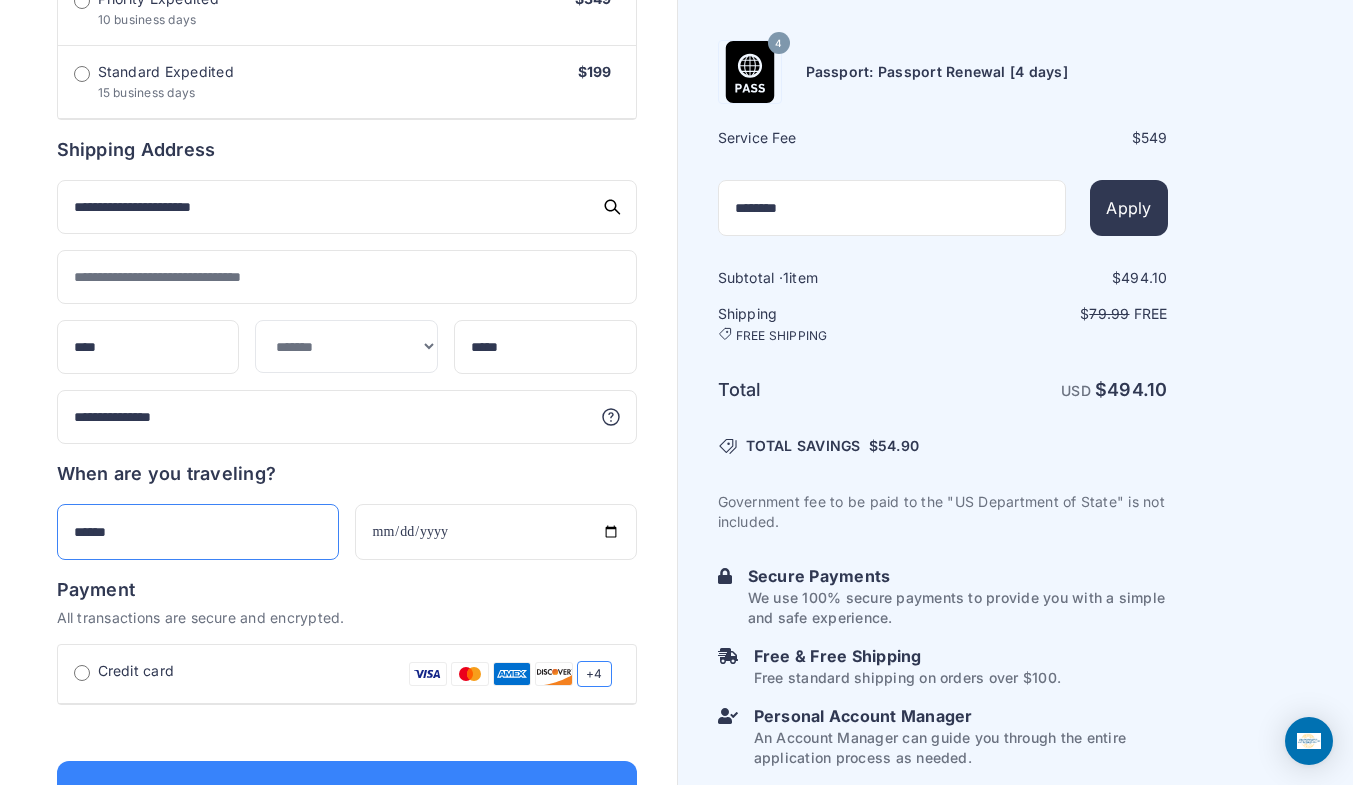 type on "******" 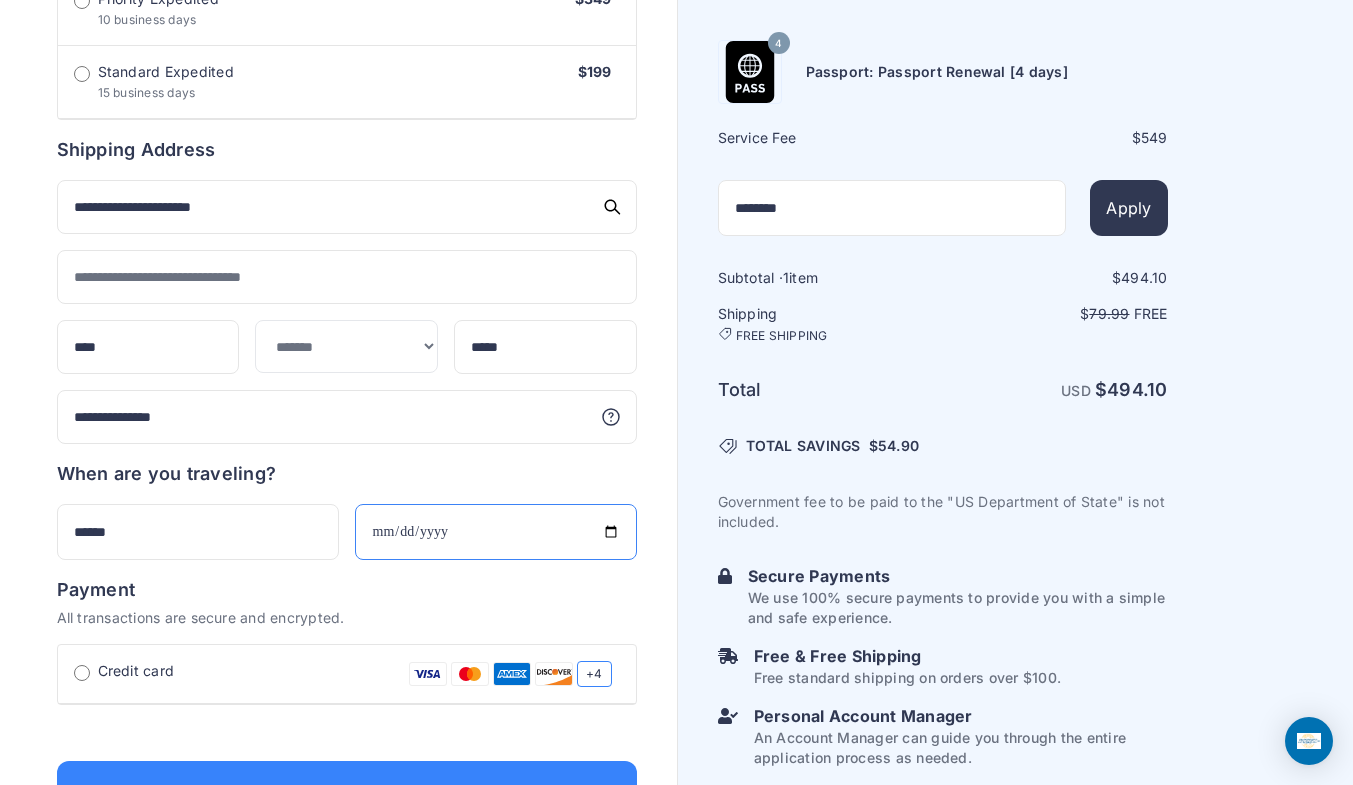 click at bounding box center [496, 532] 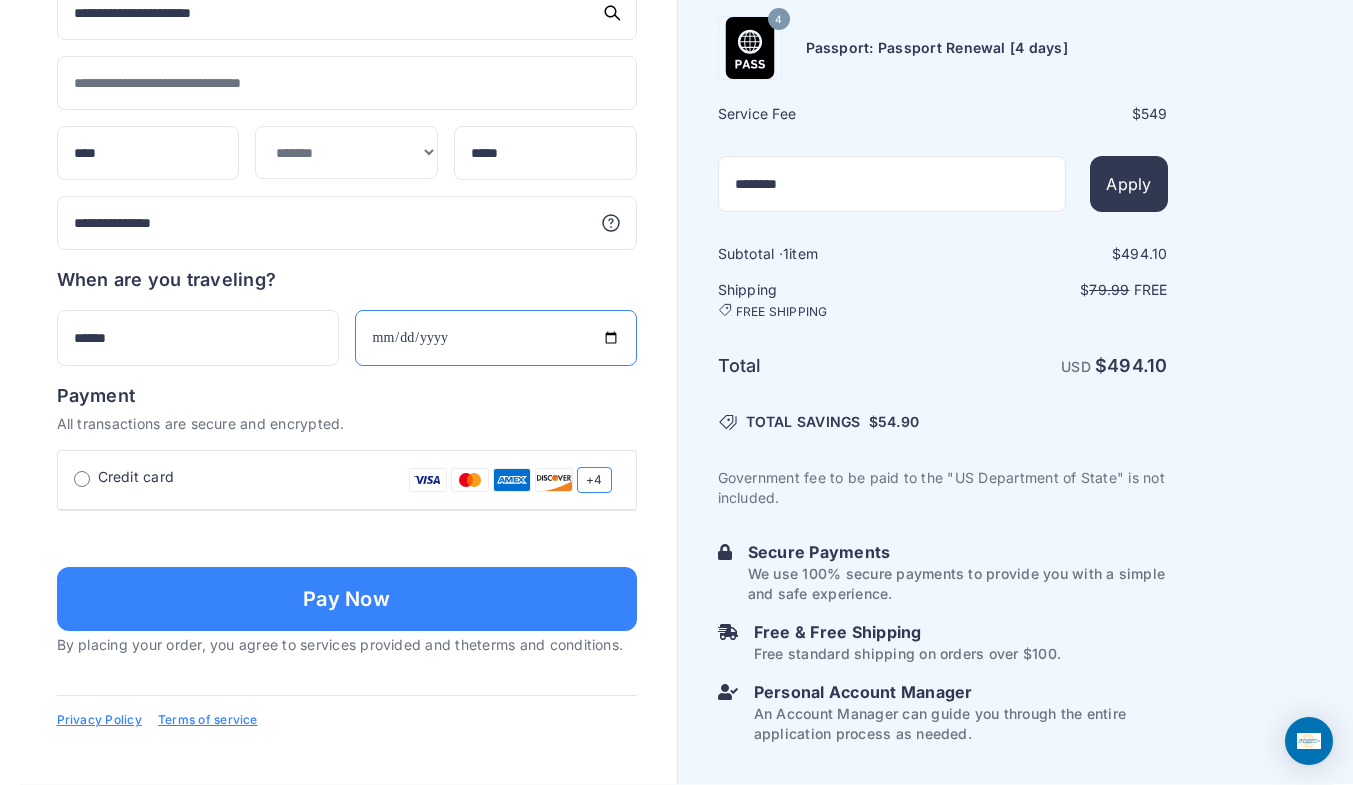 scroll, scrollTop: 1227, scrollLeft: 0, axis: vertical 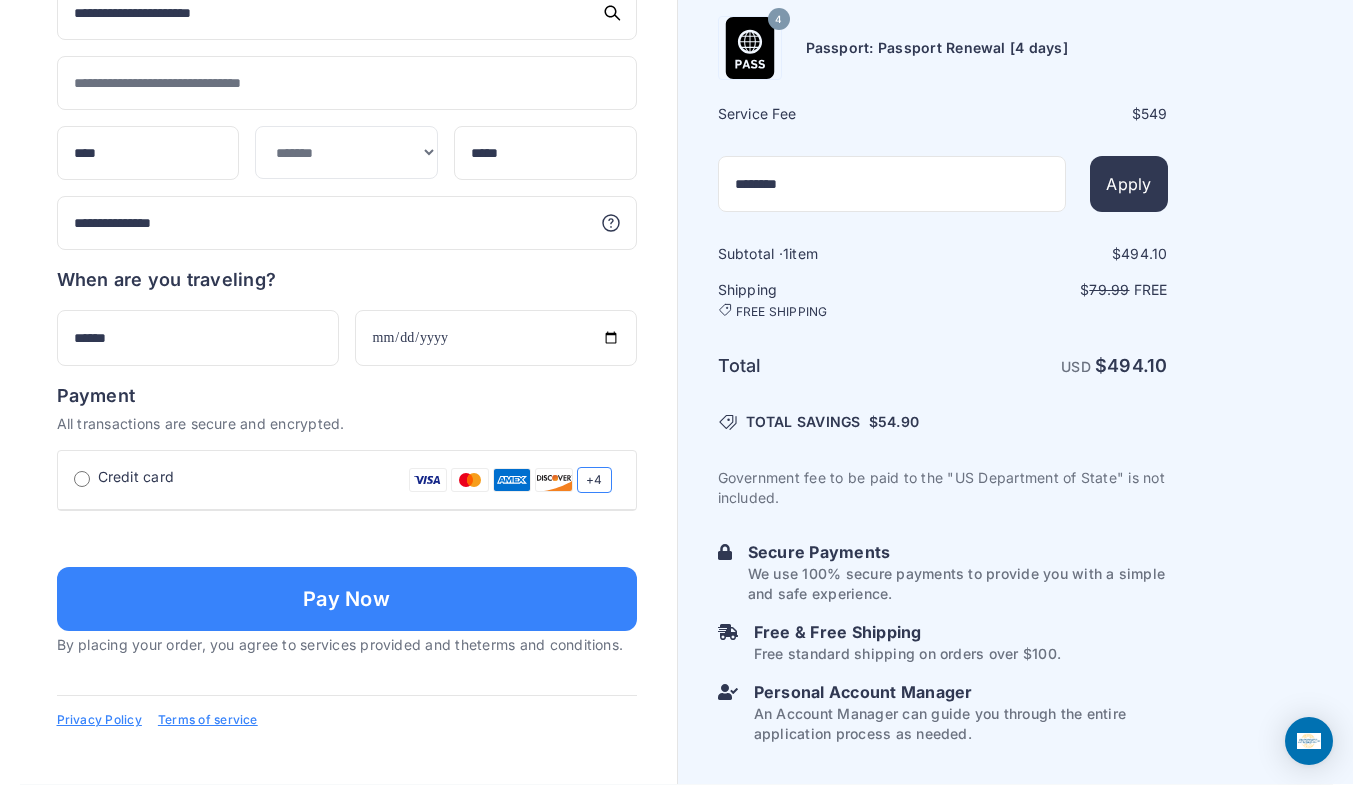 click at bounding box center (347, 537) 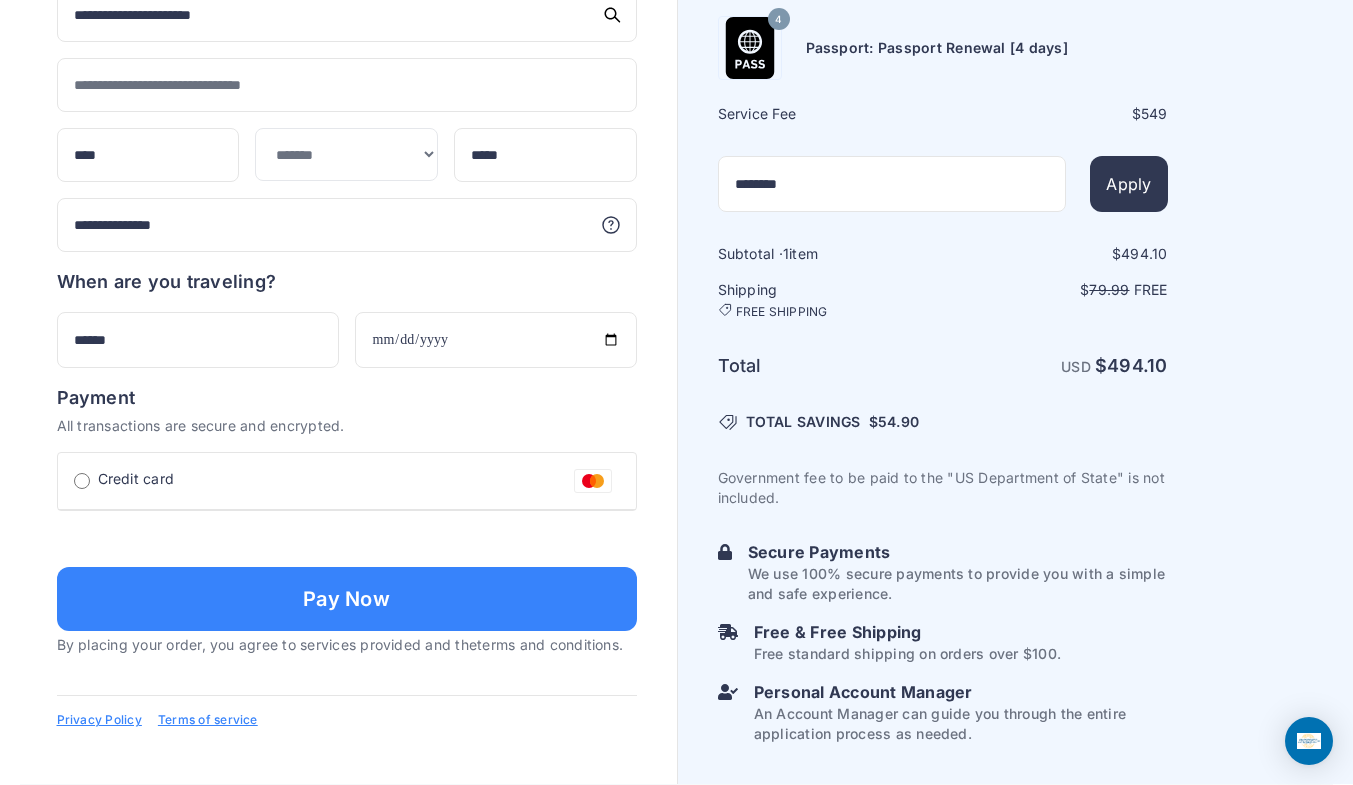 scroll, scrollTop: 1384, scrollLeft: 0, axis: vertical 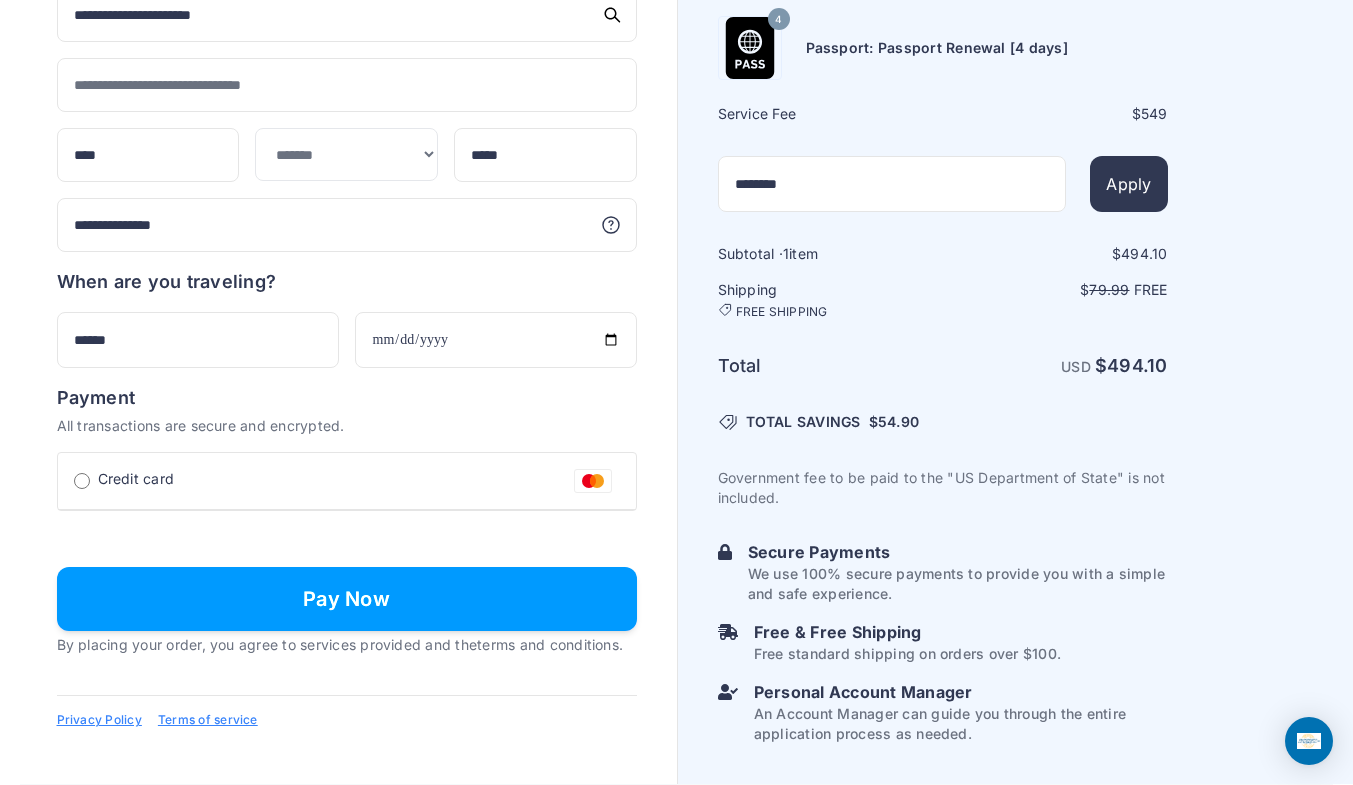 type on "**********" 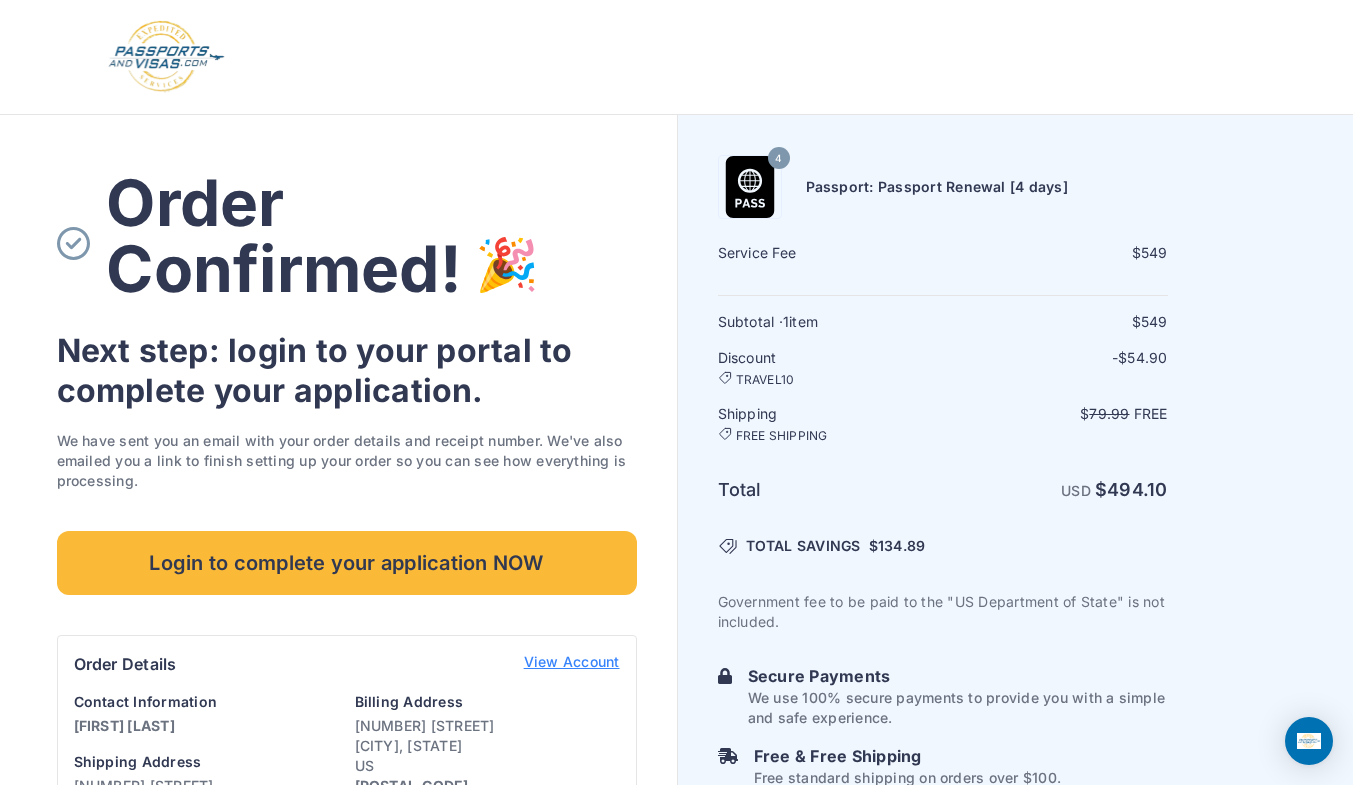 scroll, scrollTop: 0, scrollLeft: 0, axis: both 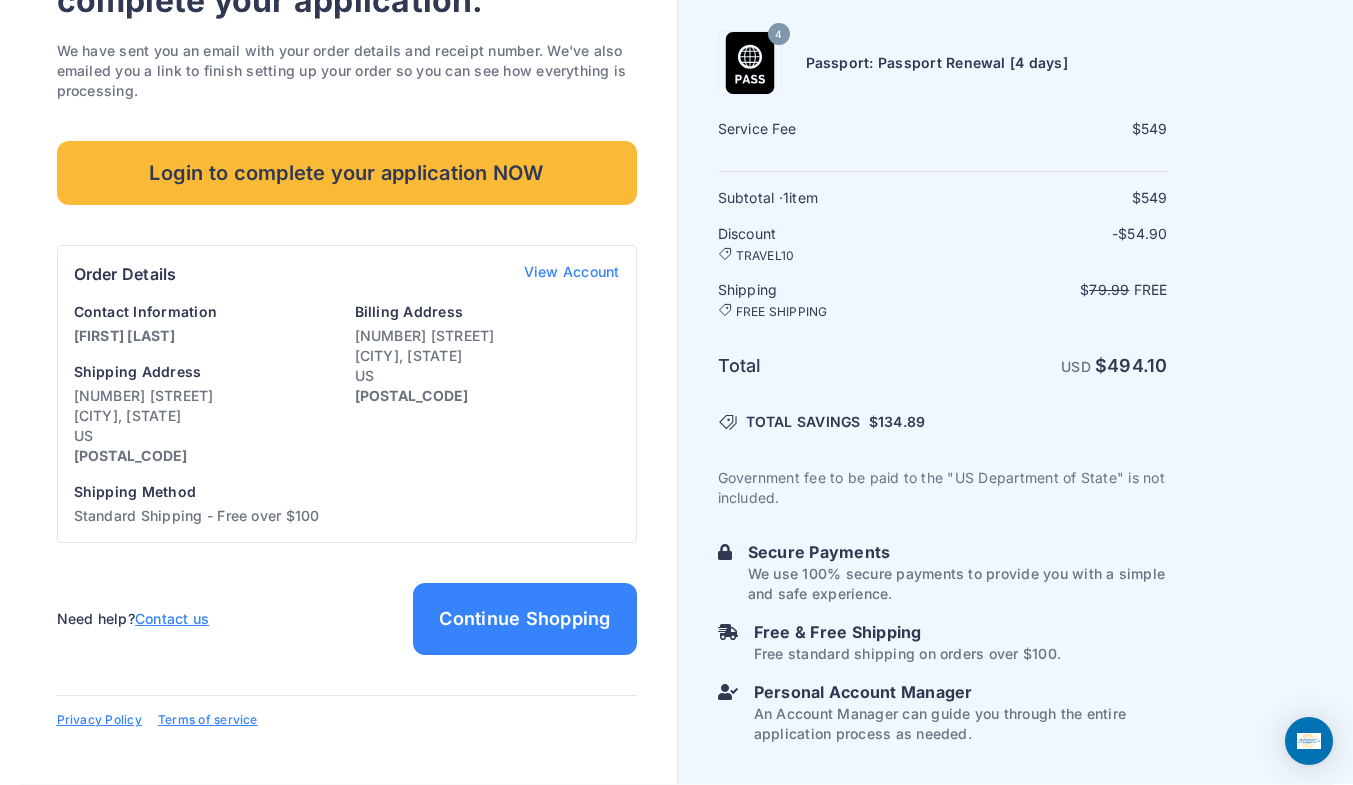 click on "View Account" at bounding box center [572, 274] 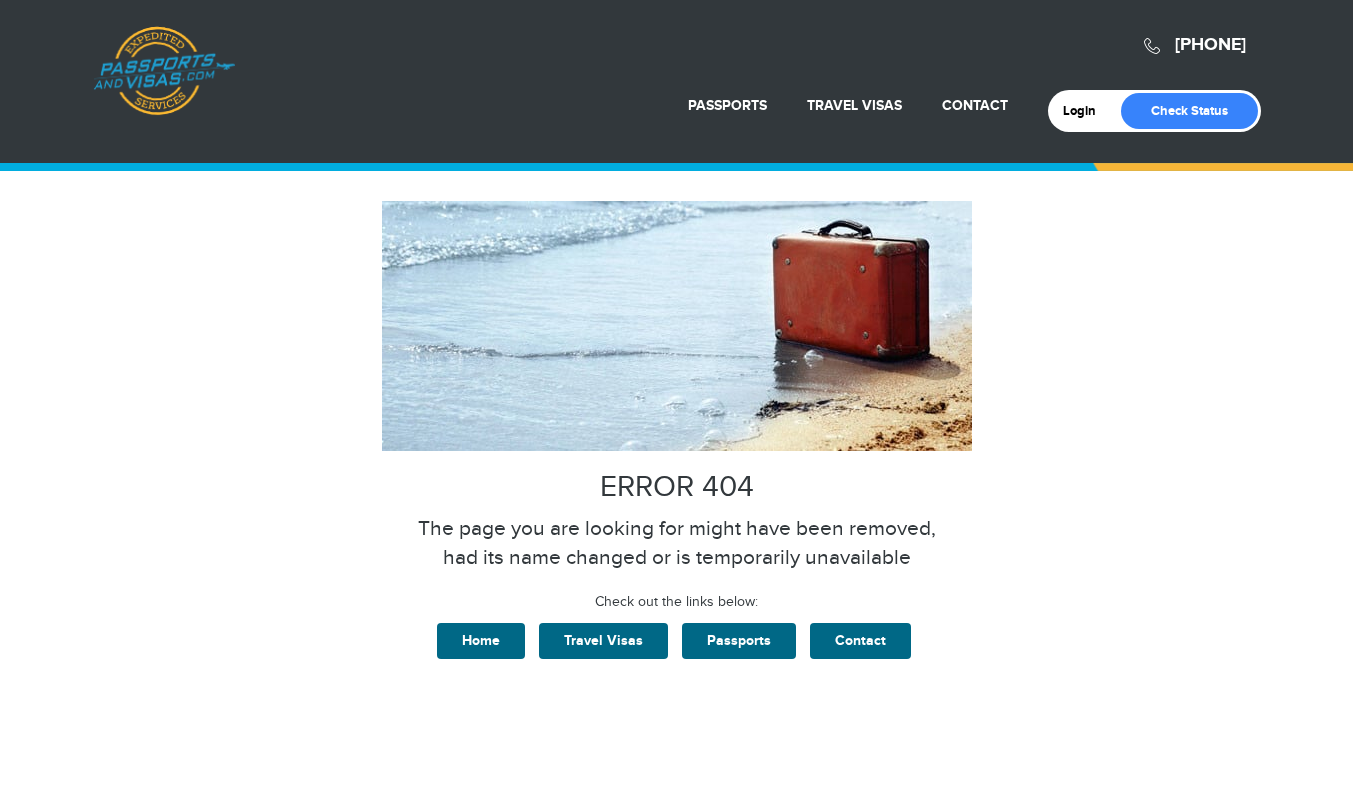 scroll, scrollTop: 0, scrollLeft: 0, axis: both 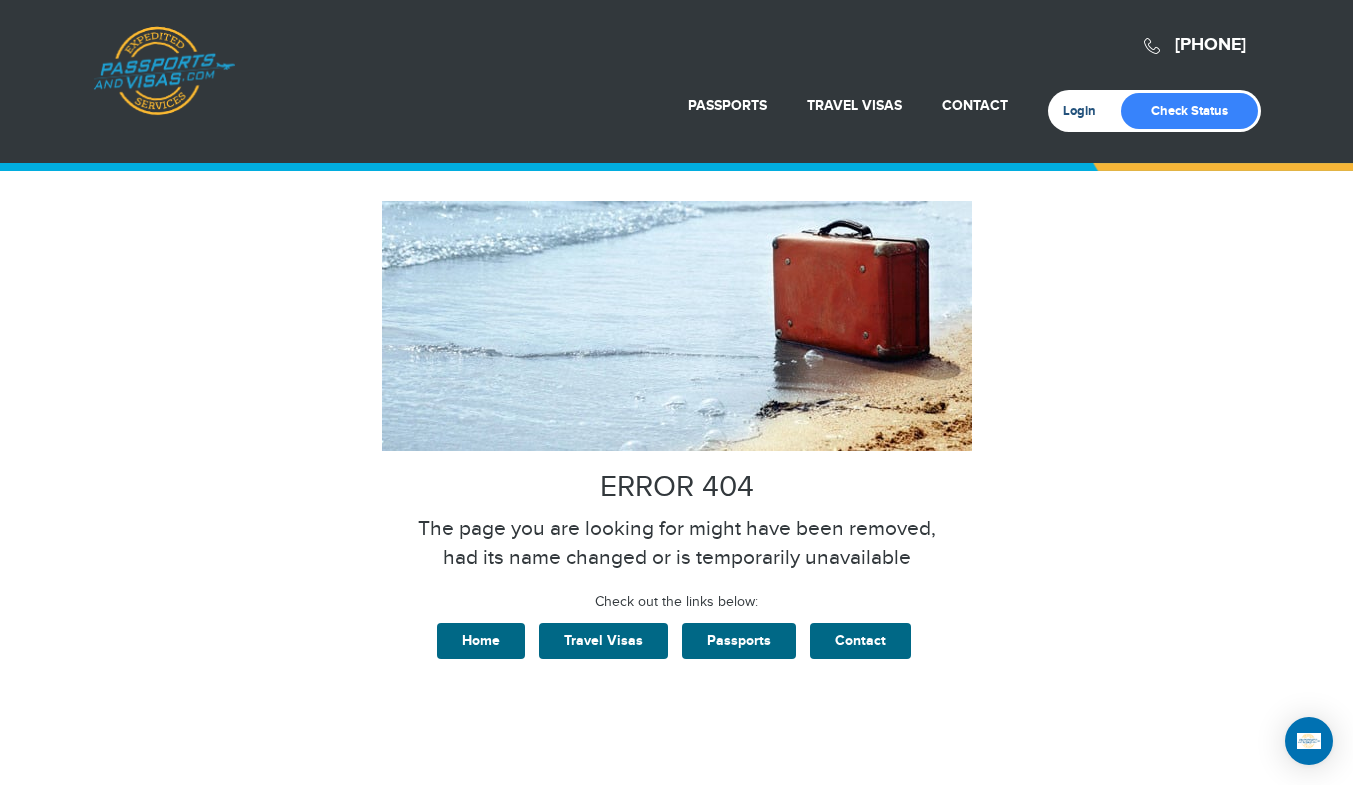 click on "Login" at bounding box center (1086, 111) 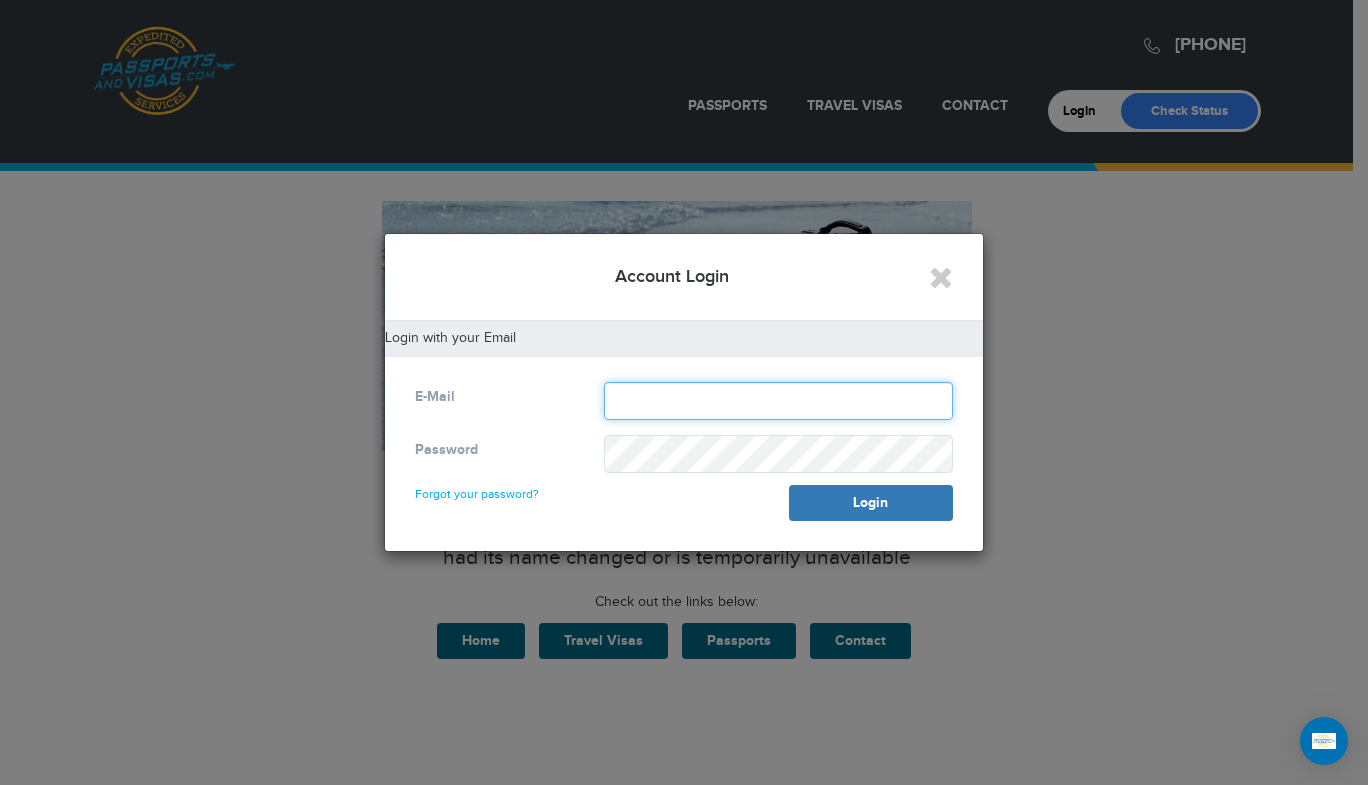 click at bounding box center [778, 401] 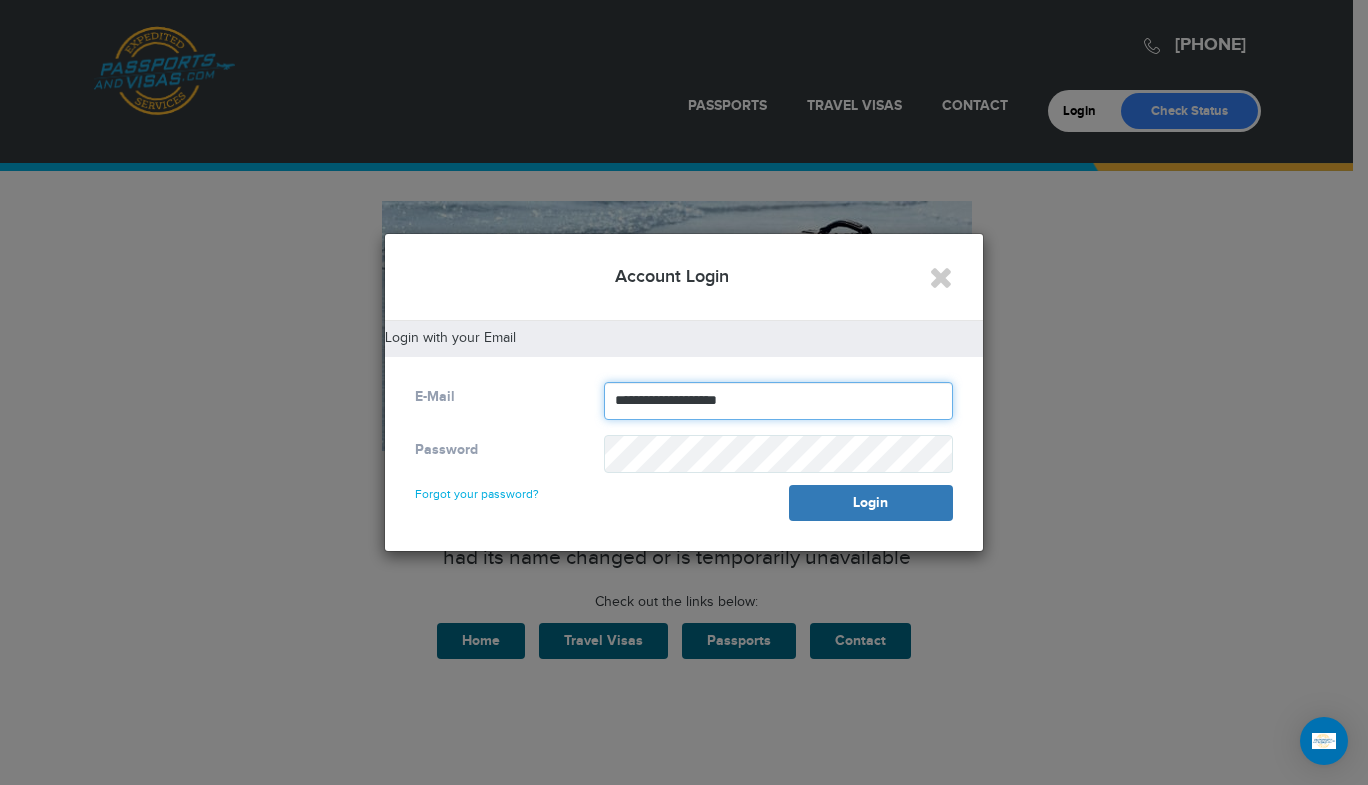 type on "**********" 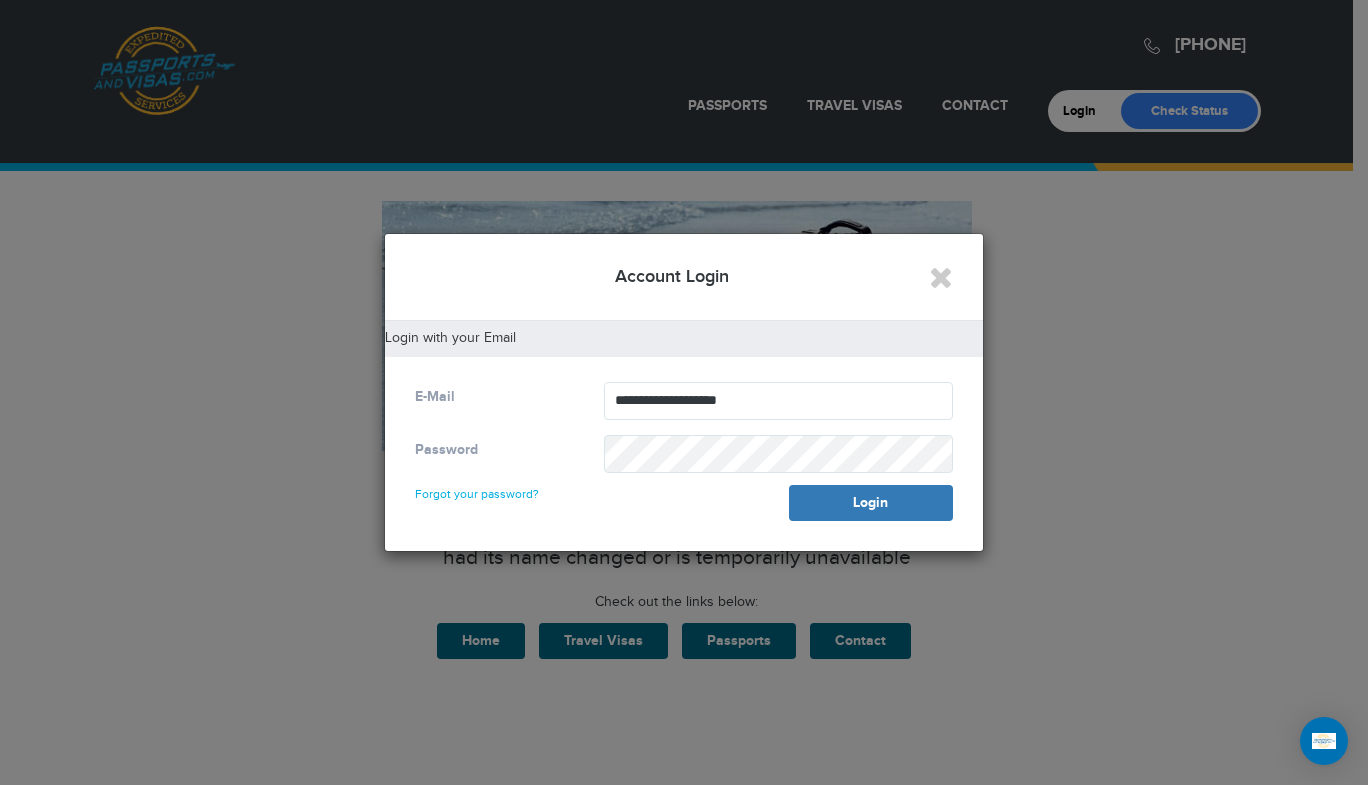 click on "Forgot your password?" at bounding box center [477, 485] 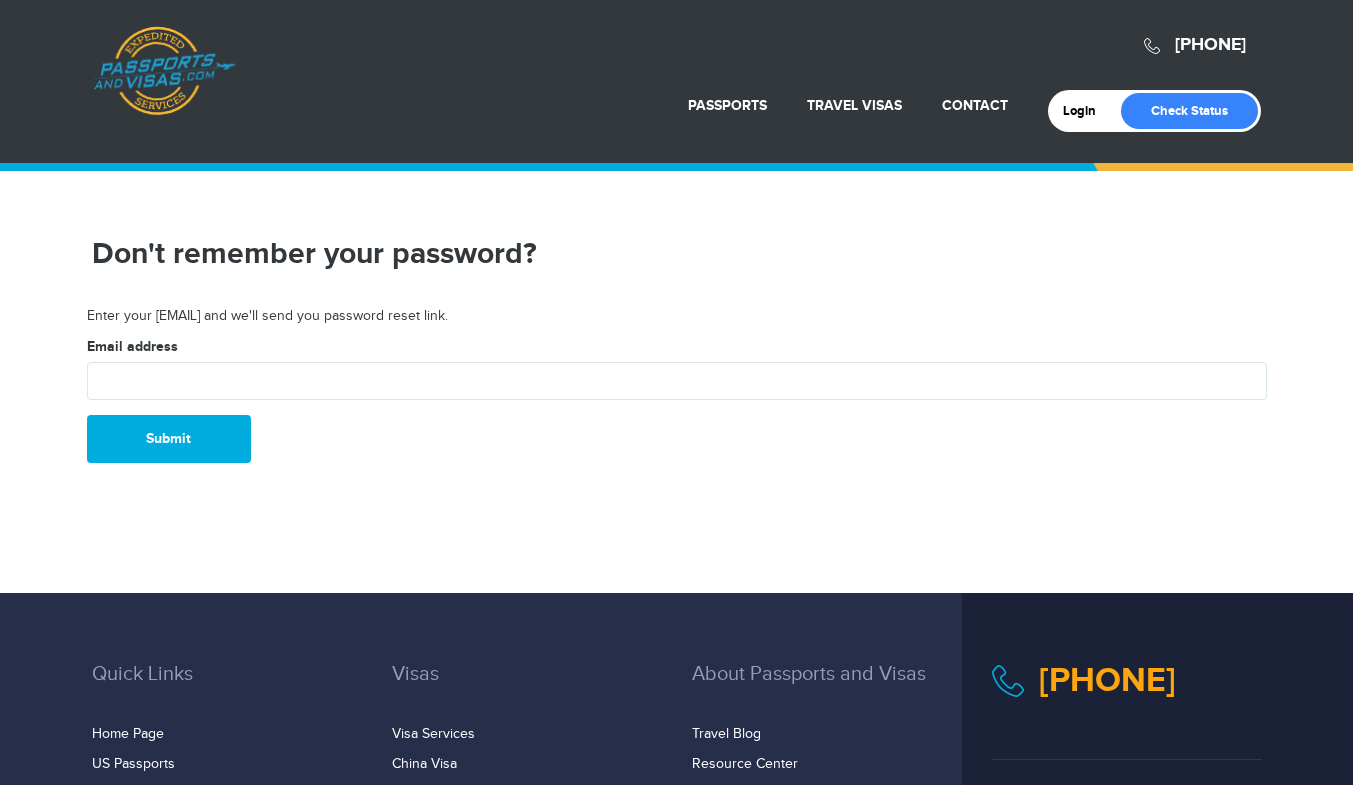 scroll, scrollTop: 0, scrollLeft: 0, axis: both 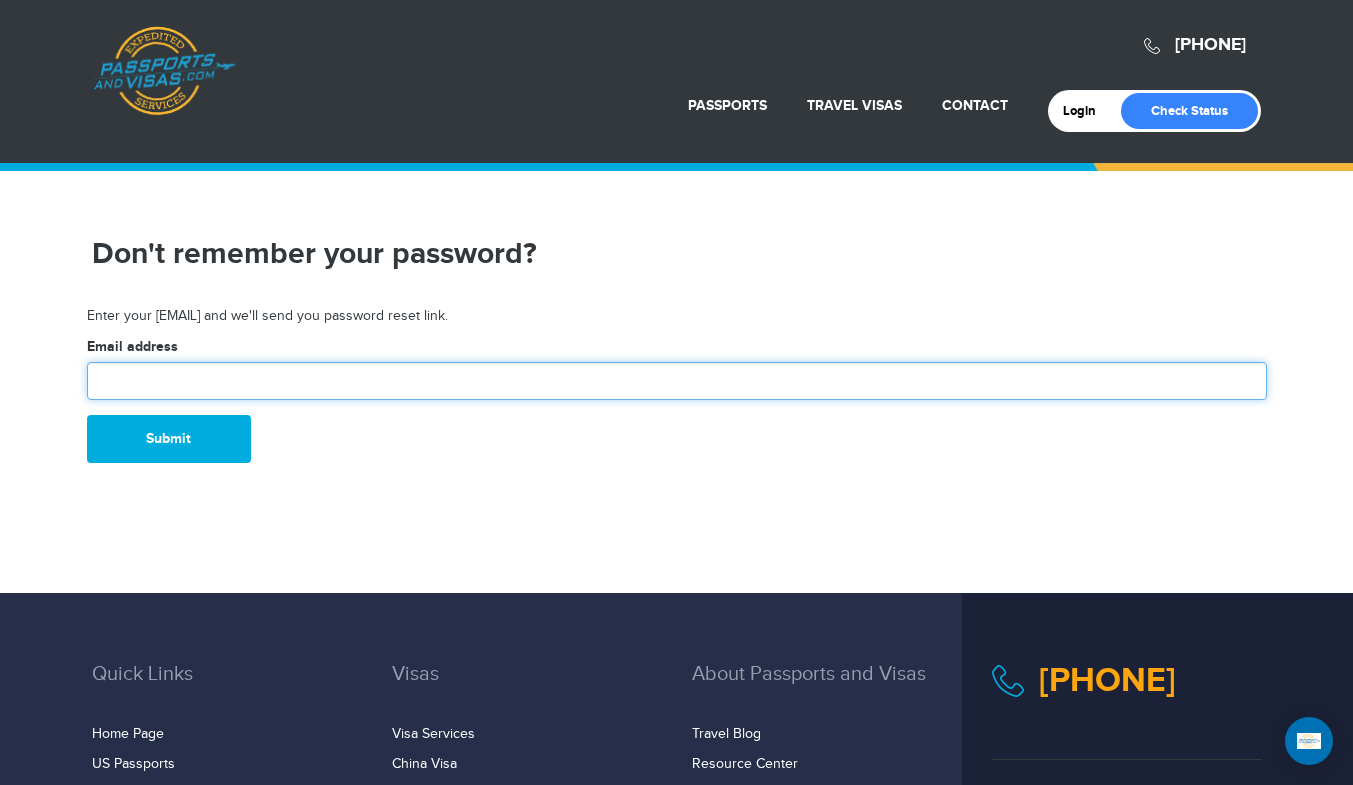click at bounding box center [677, 381] 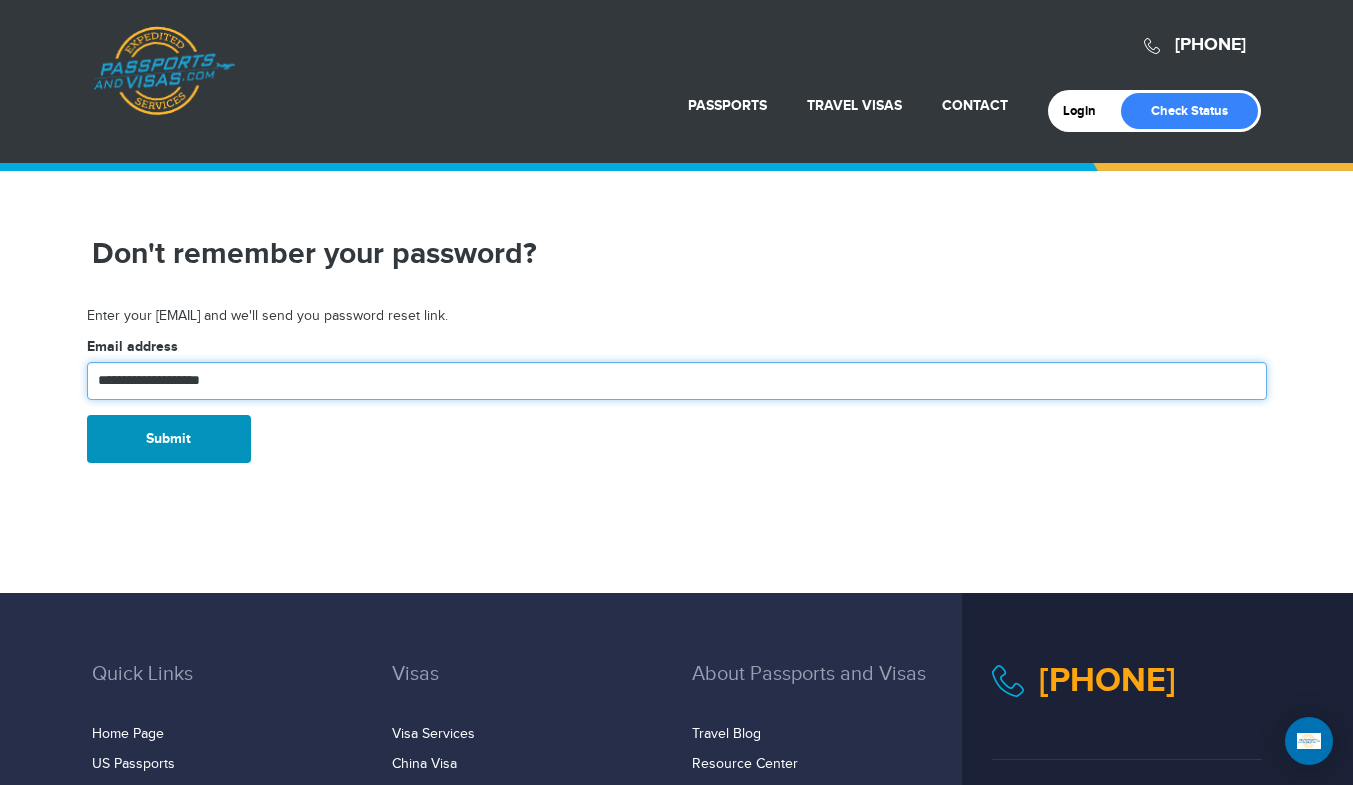 type on "**********" 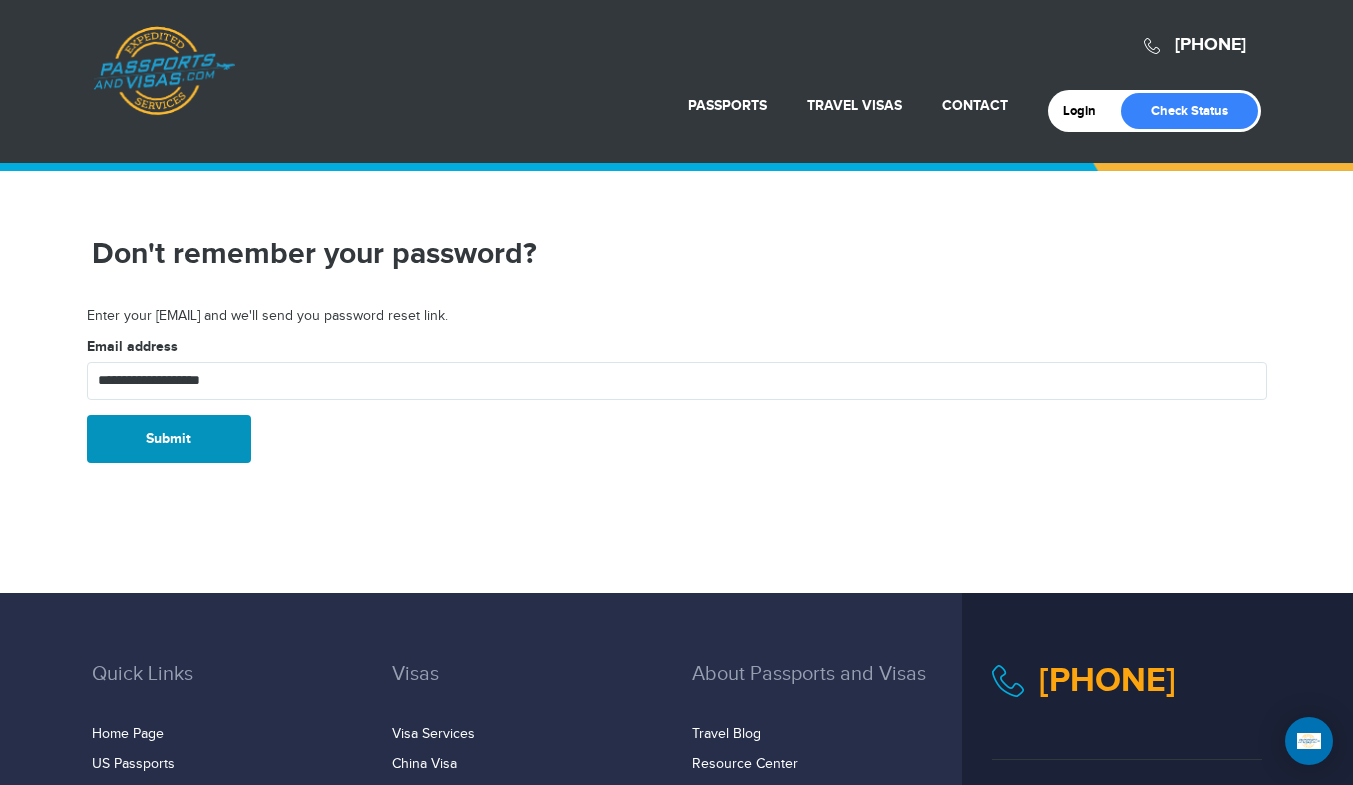 click on "Submit" at bounding box center (169, 439) 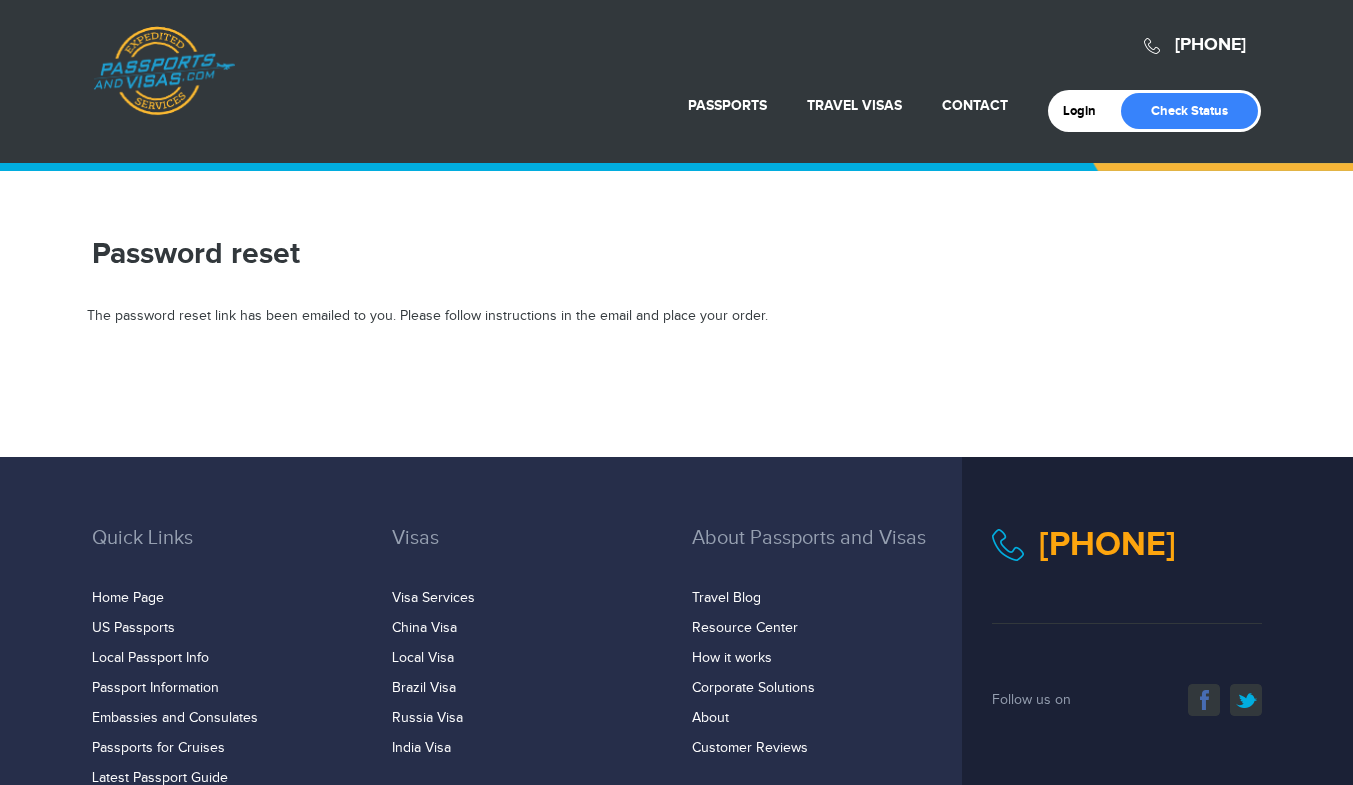 scroll, scrollTop: 0, scrollLeft: 0, axis: both 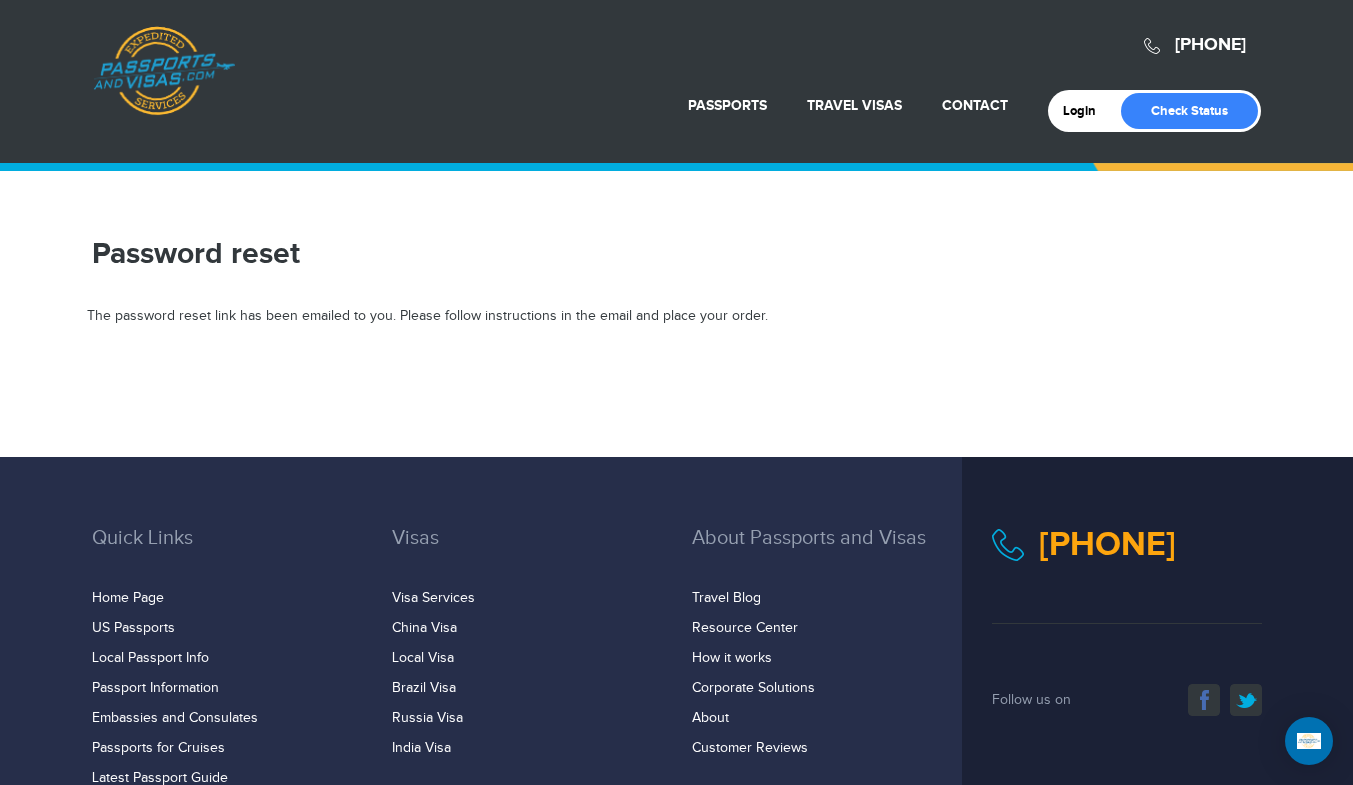 click on "[PHONE]
Passports & Visas.com" at bounding box center (677, 50) 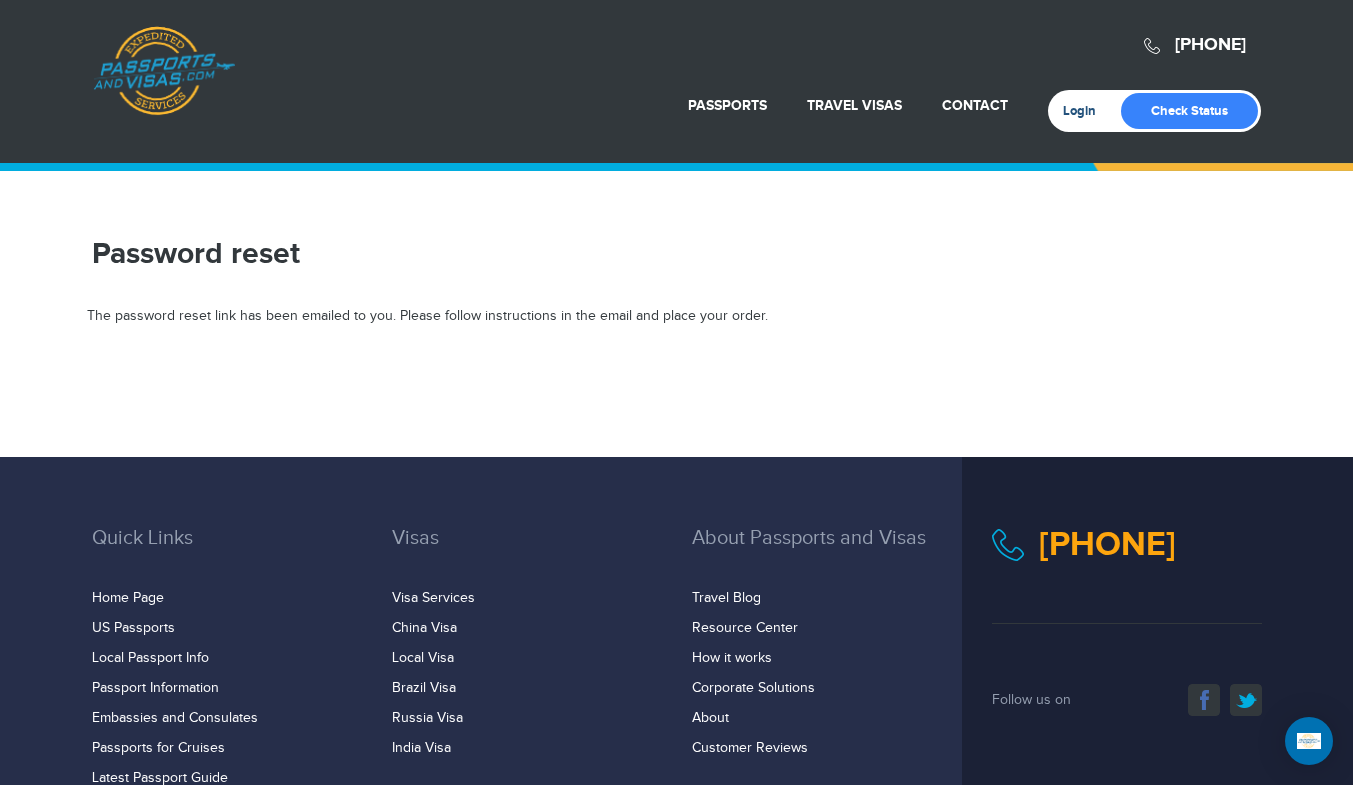 click on "Login" at bounding box center (1086, 111) 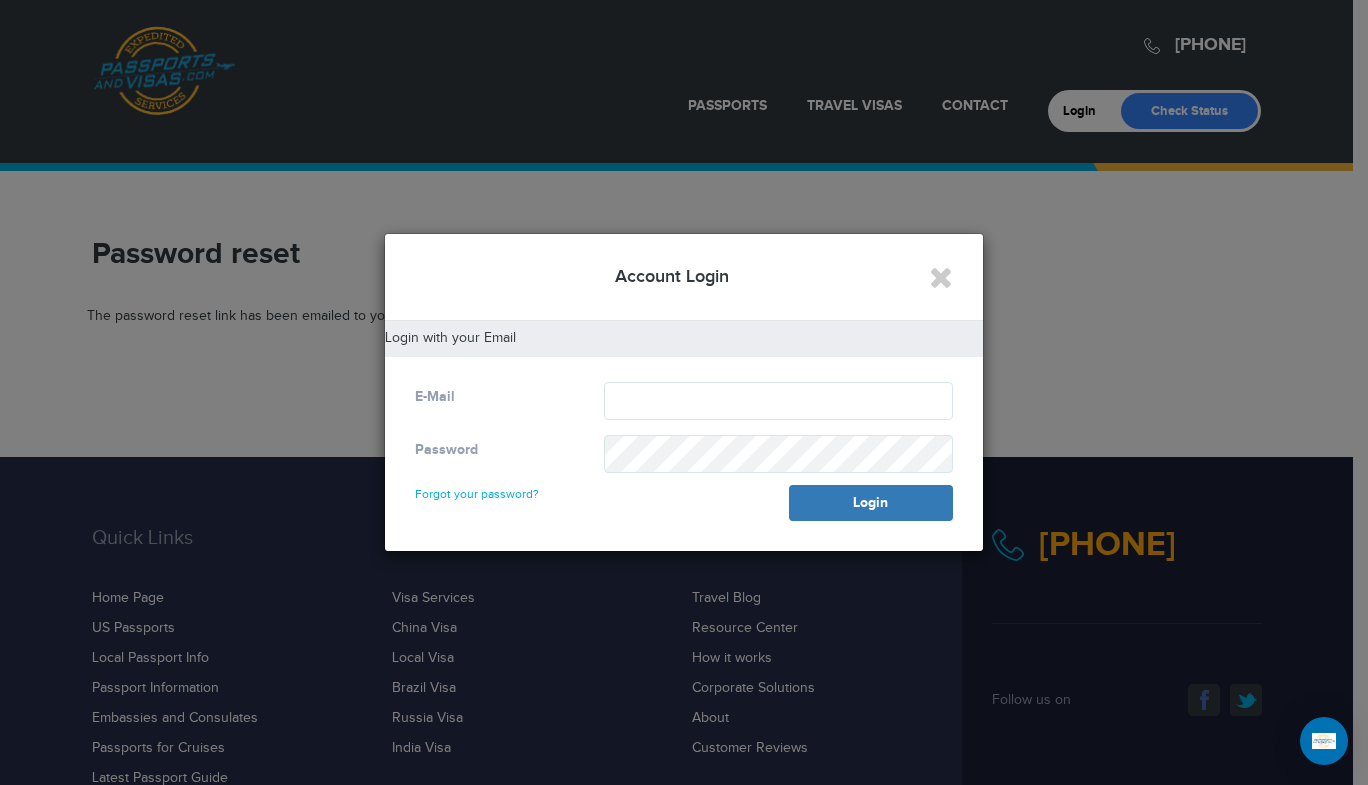 click on "E-Mail" at bounding box center [494, 397] 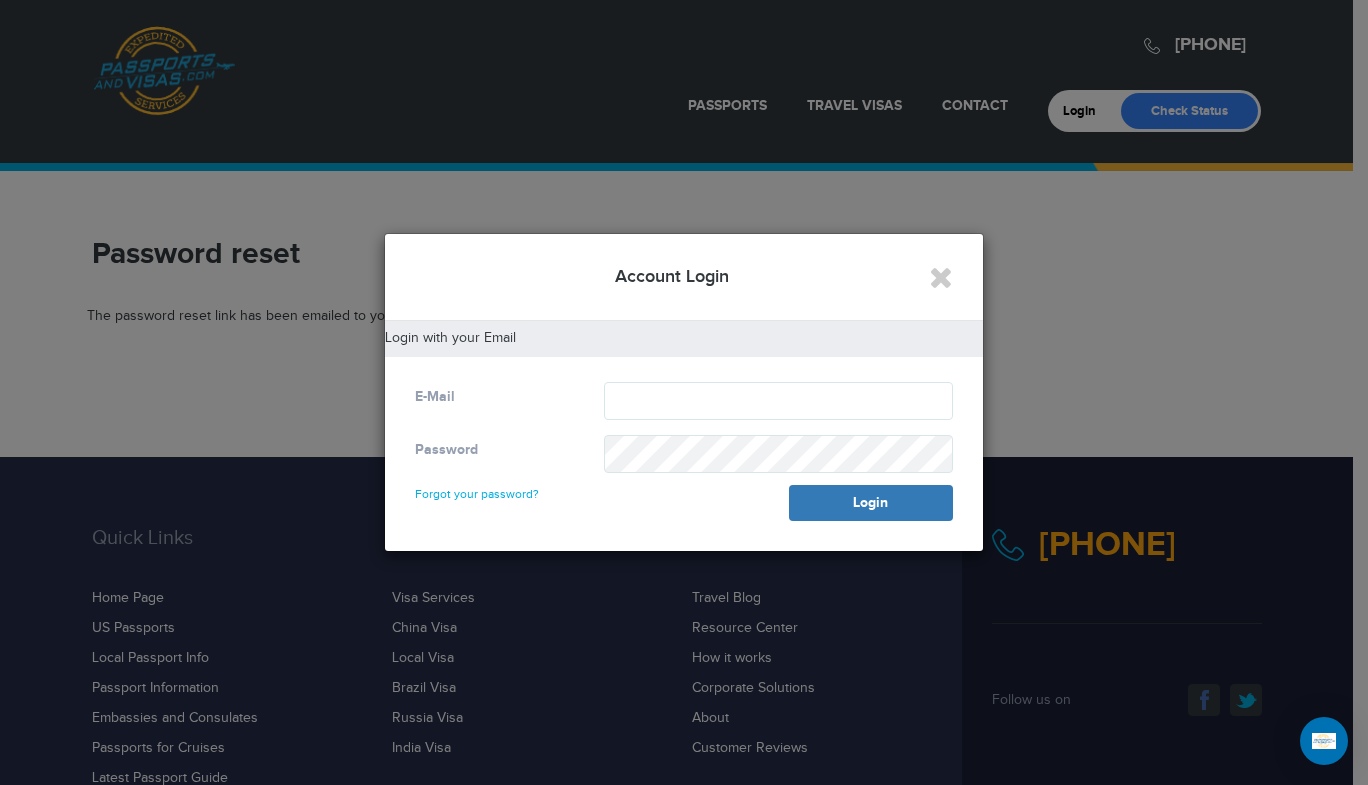 click on "E-Mail" at bounding box center (494, 397) 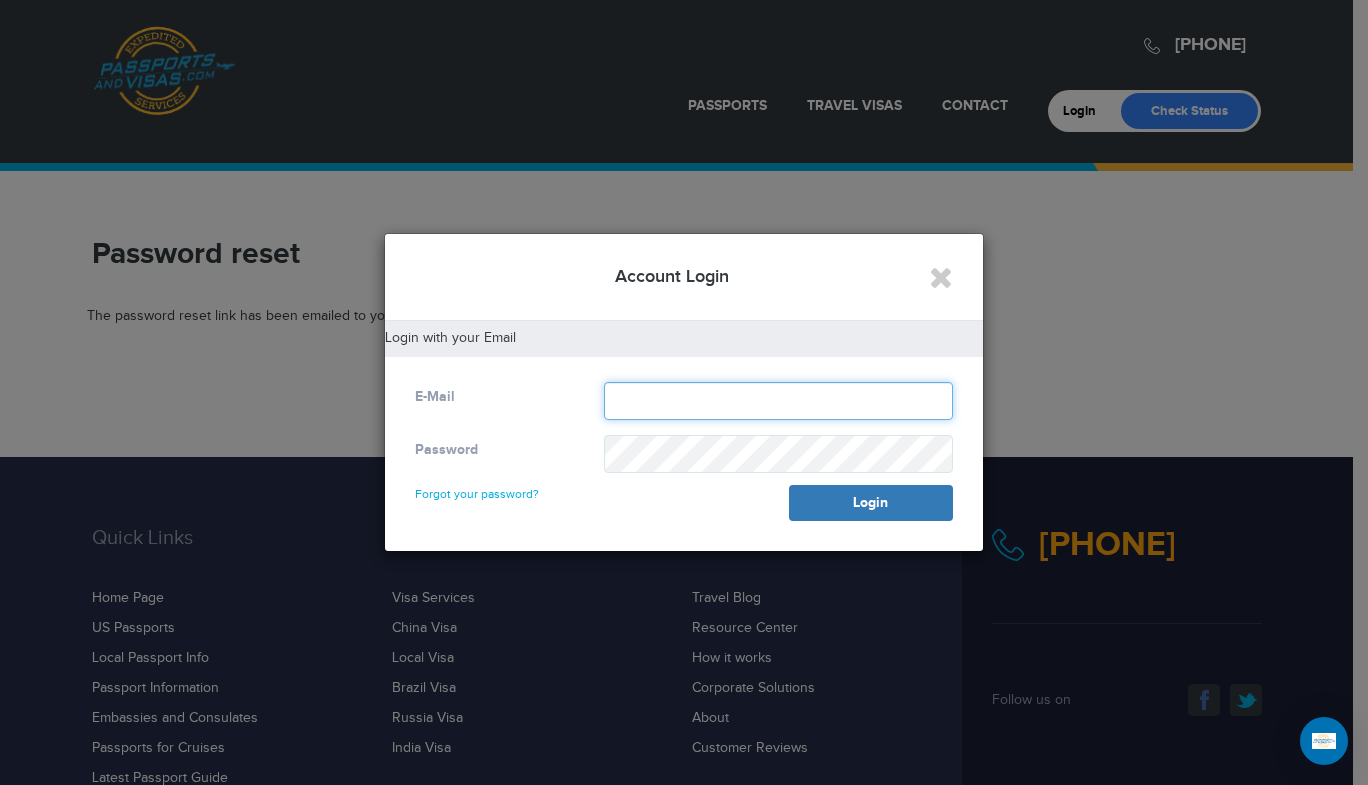 click at bounding box center [778, 401] 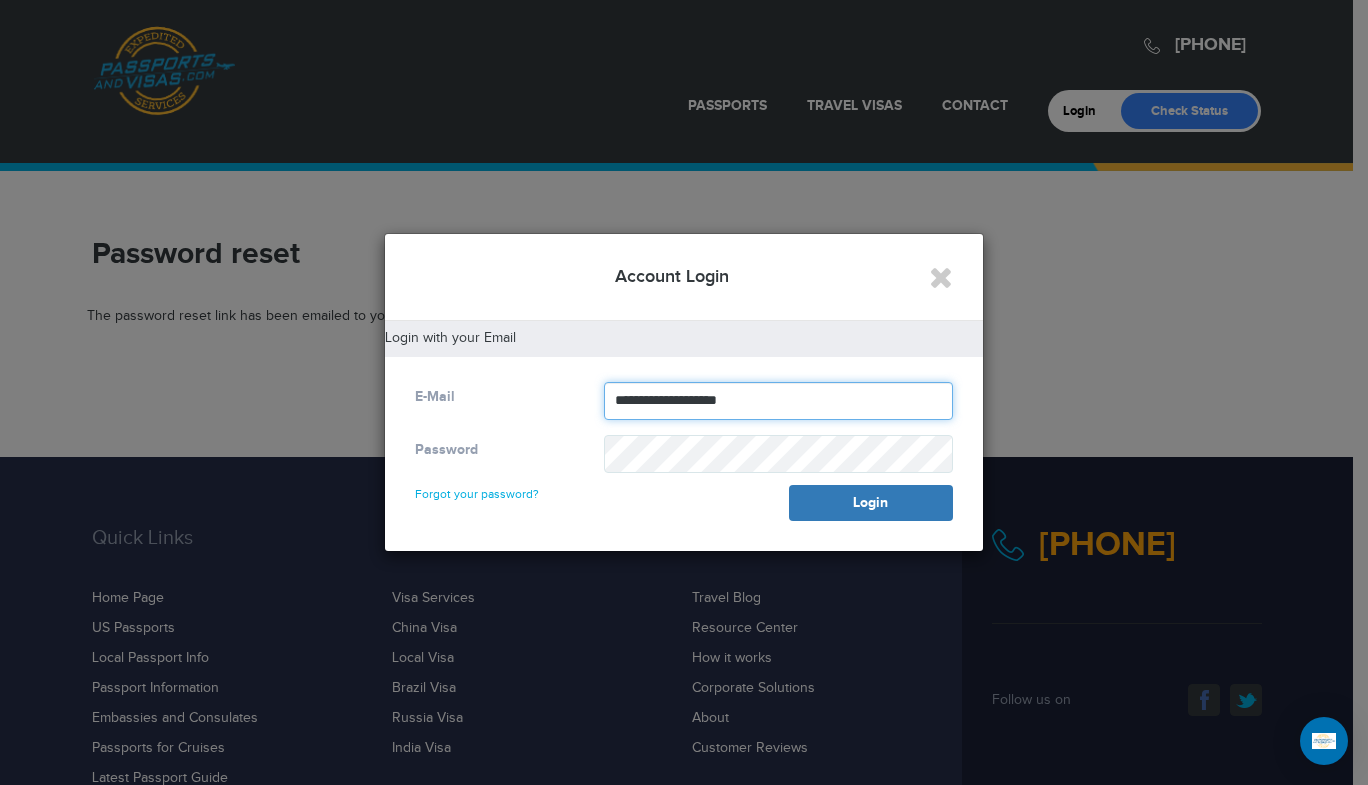 type on "**********" 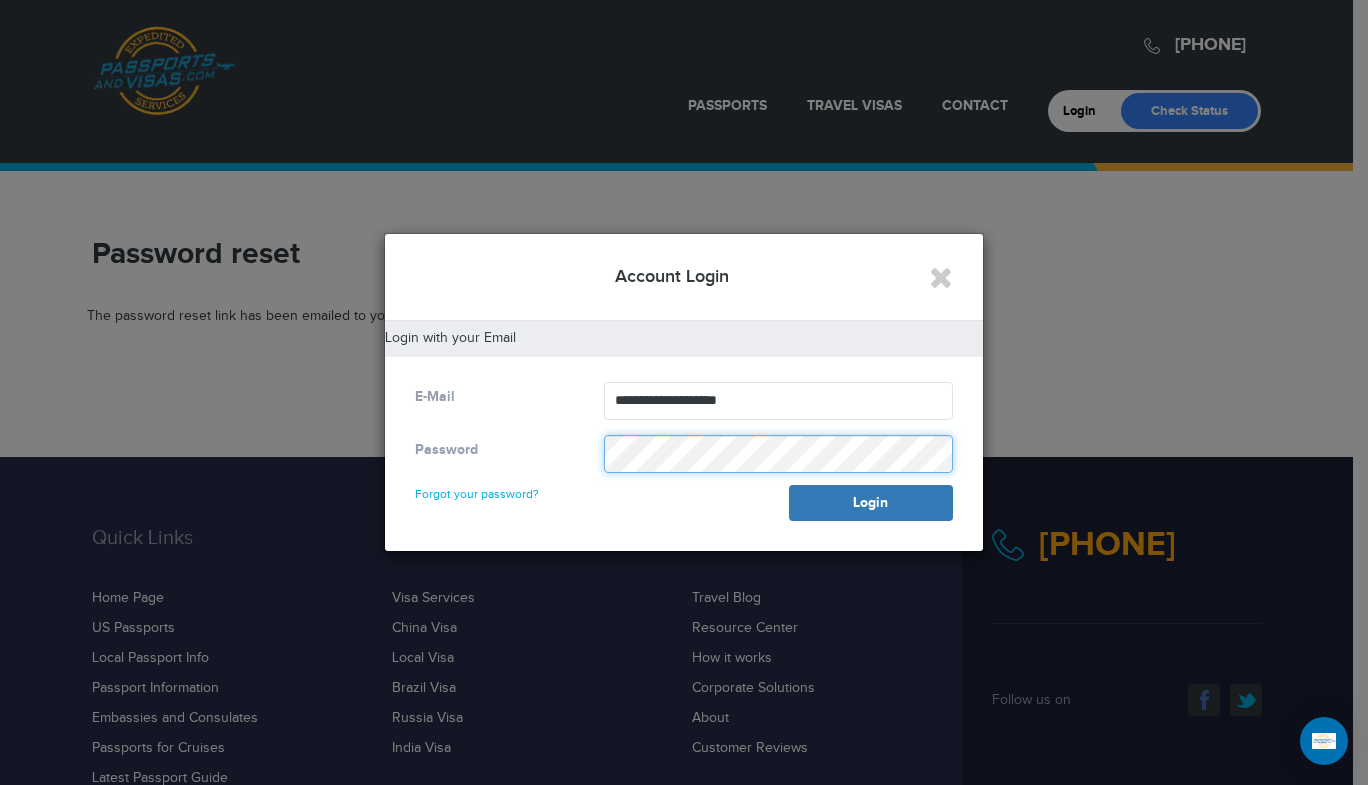 click on "Login" at bounding box center (871, 503) 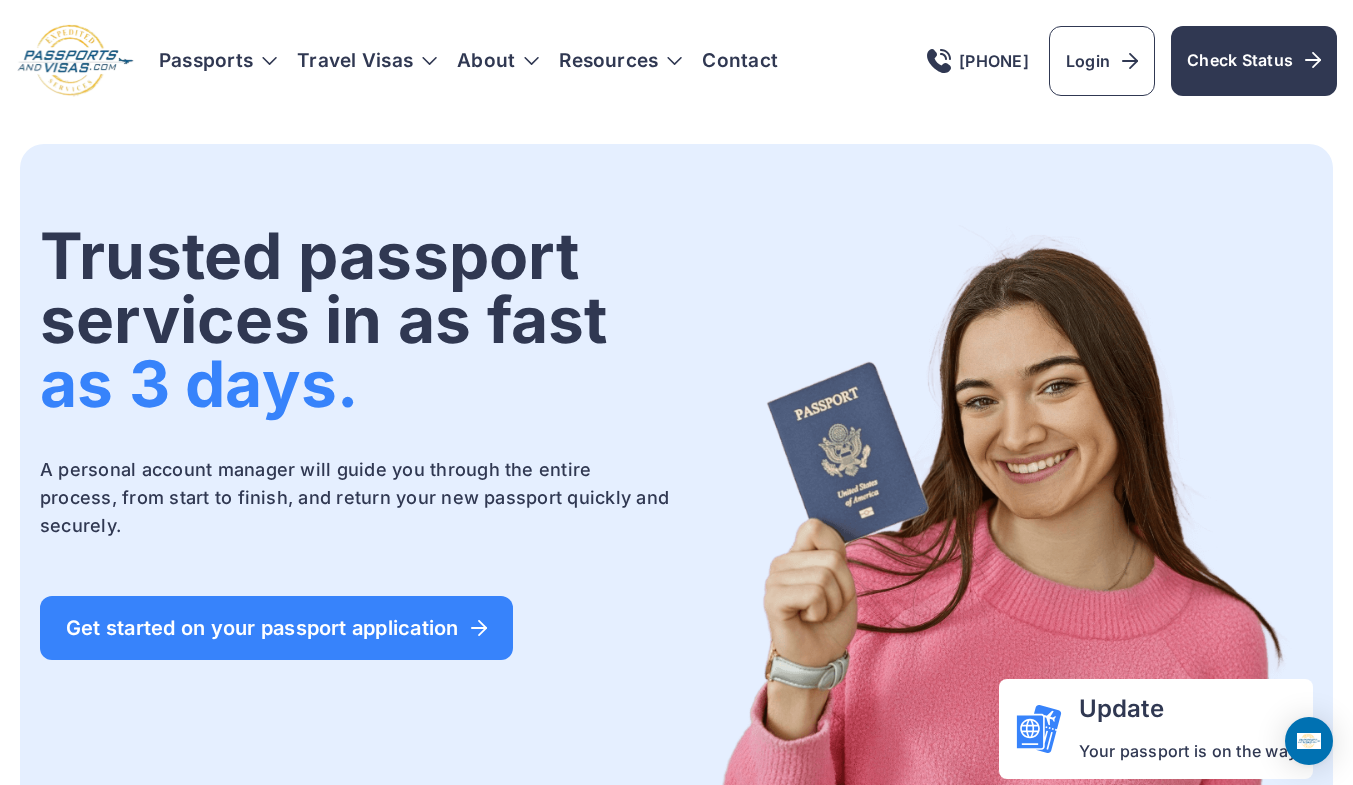 scroll, scrollTop: 0, scrollLeft: 0, axis: both 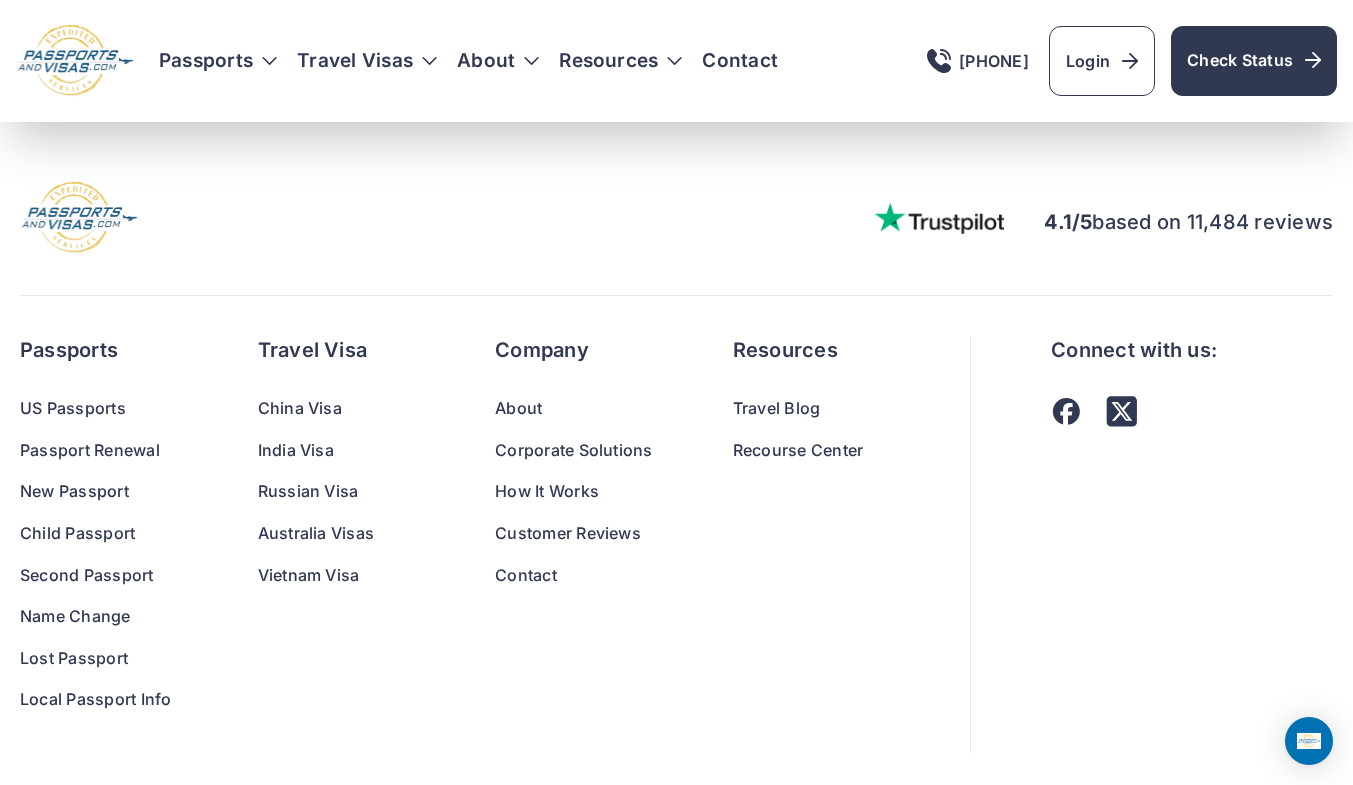 click on "Contact" at bounding box center (574, 576) 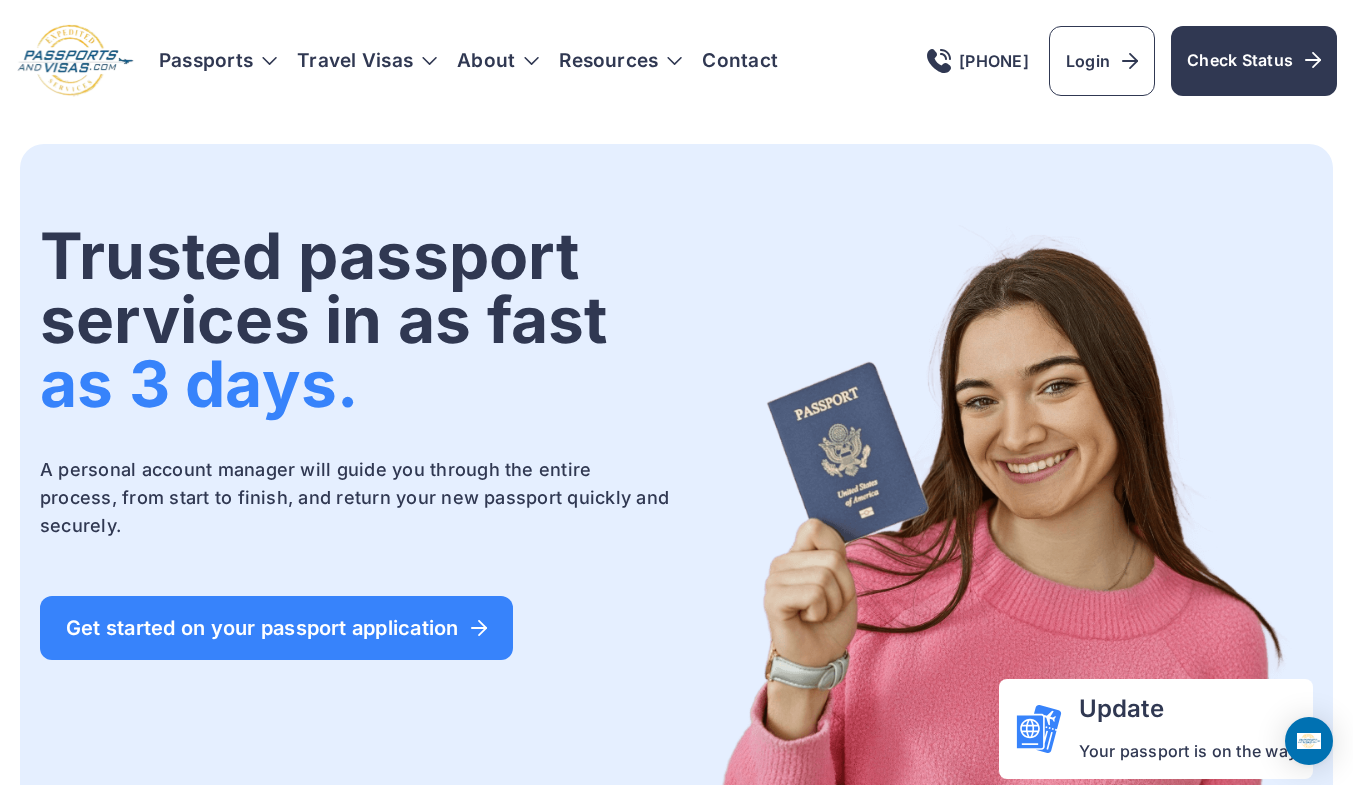 scroll, scrollTop: 0, scrollLeft: 0, axis: both 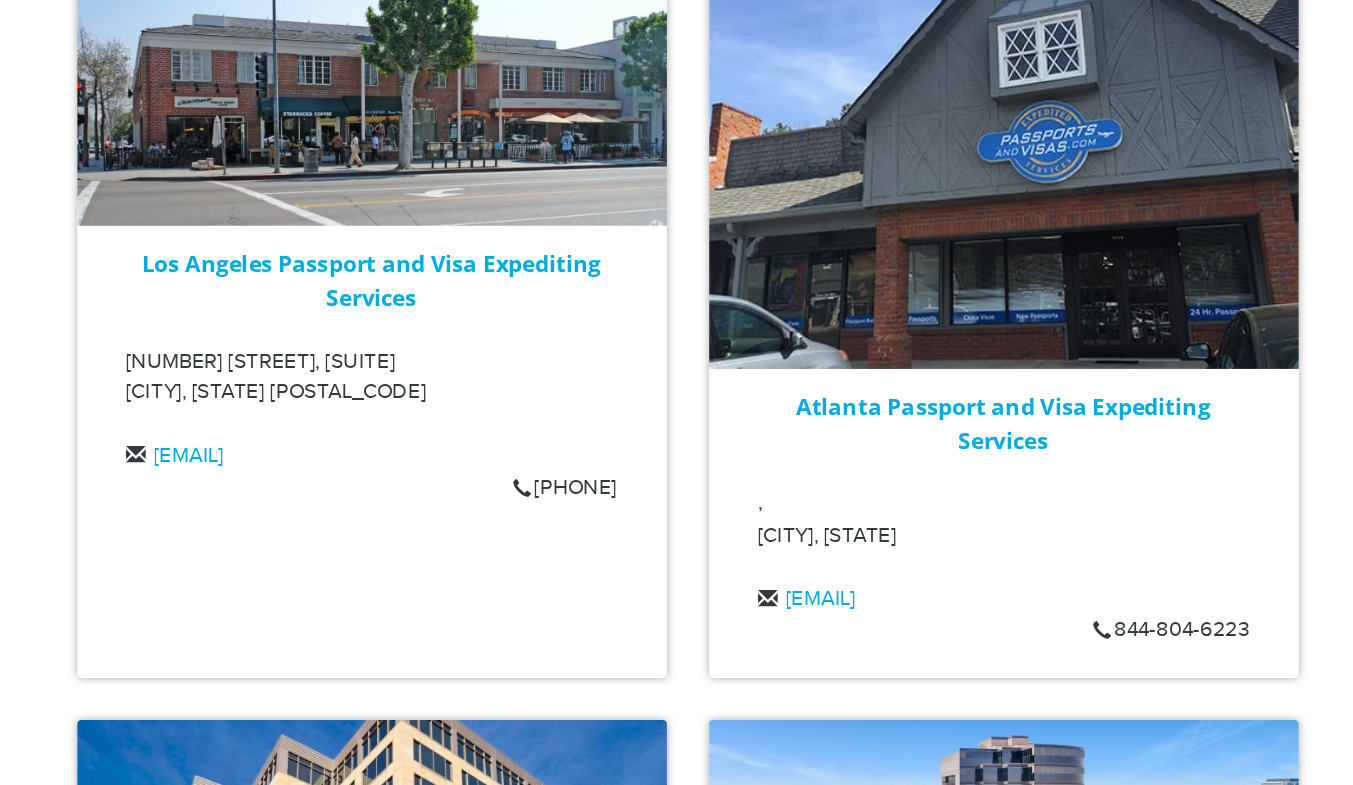 drag, startPoint x: 484, startPoint y: 574, endPoint x: 132, endPoint y: 415, distance: 386.24475 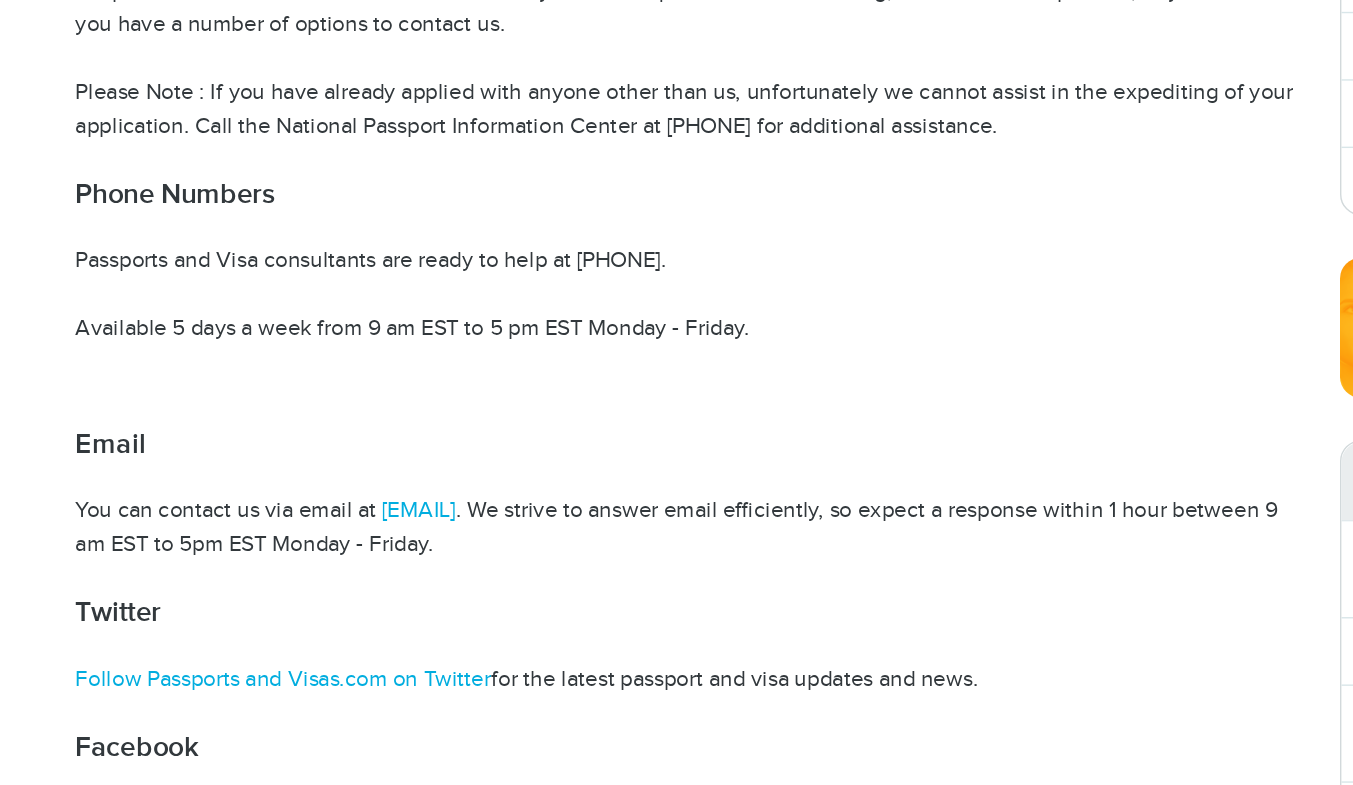 scroll, scrollTop: 390, scrollLeft: 0, axis: vertical 